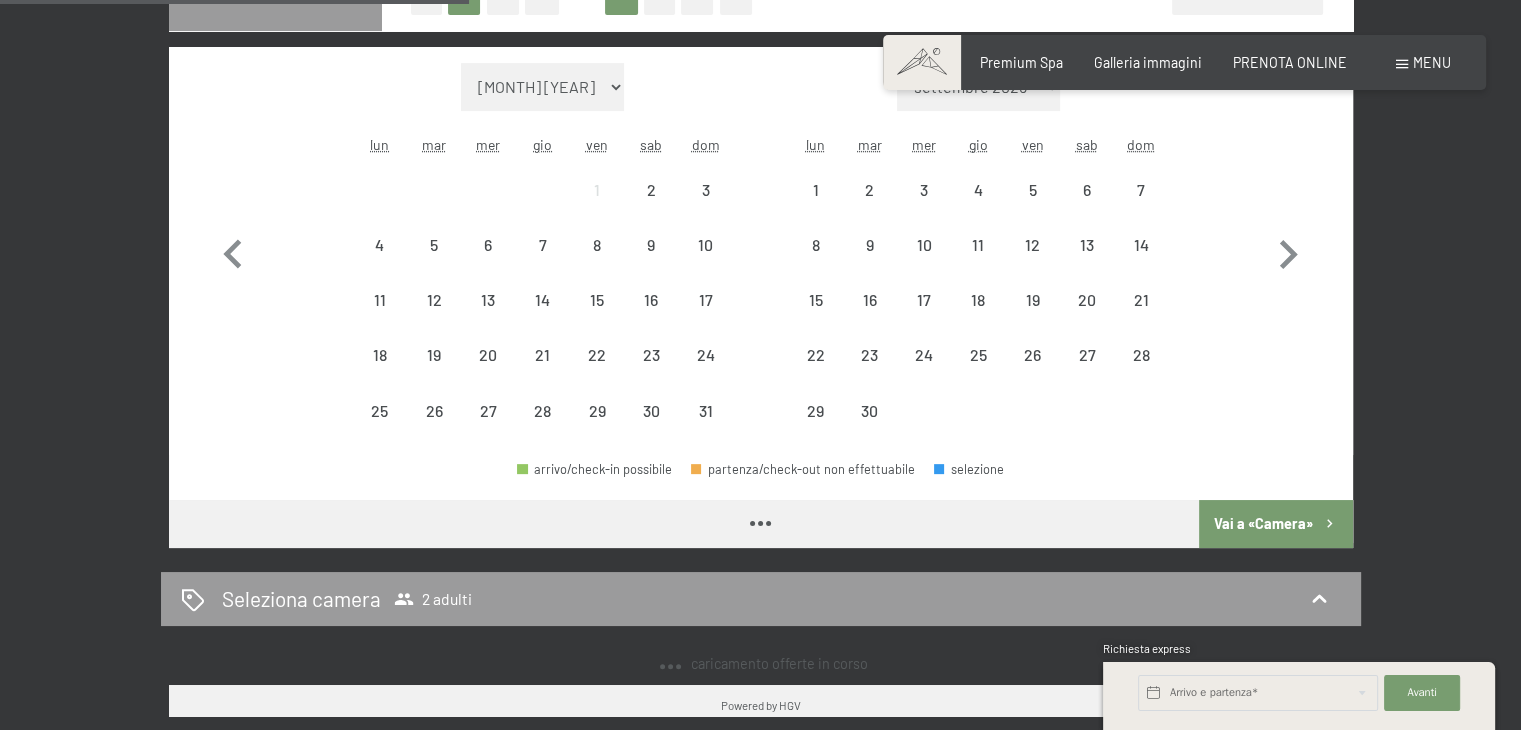scroll, scrollTop: 0, scrollLeft: 0, axis: both 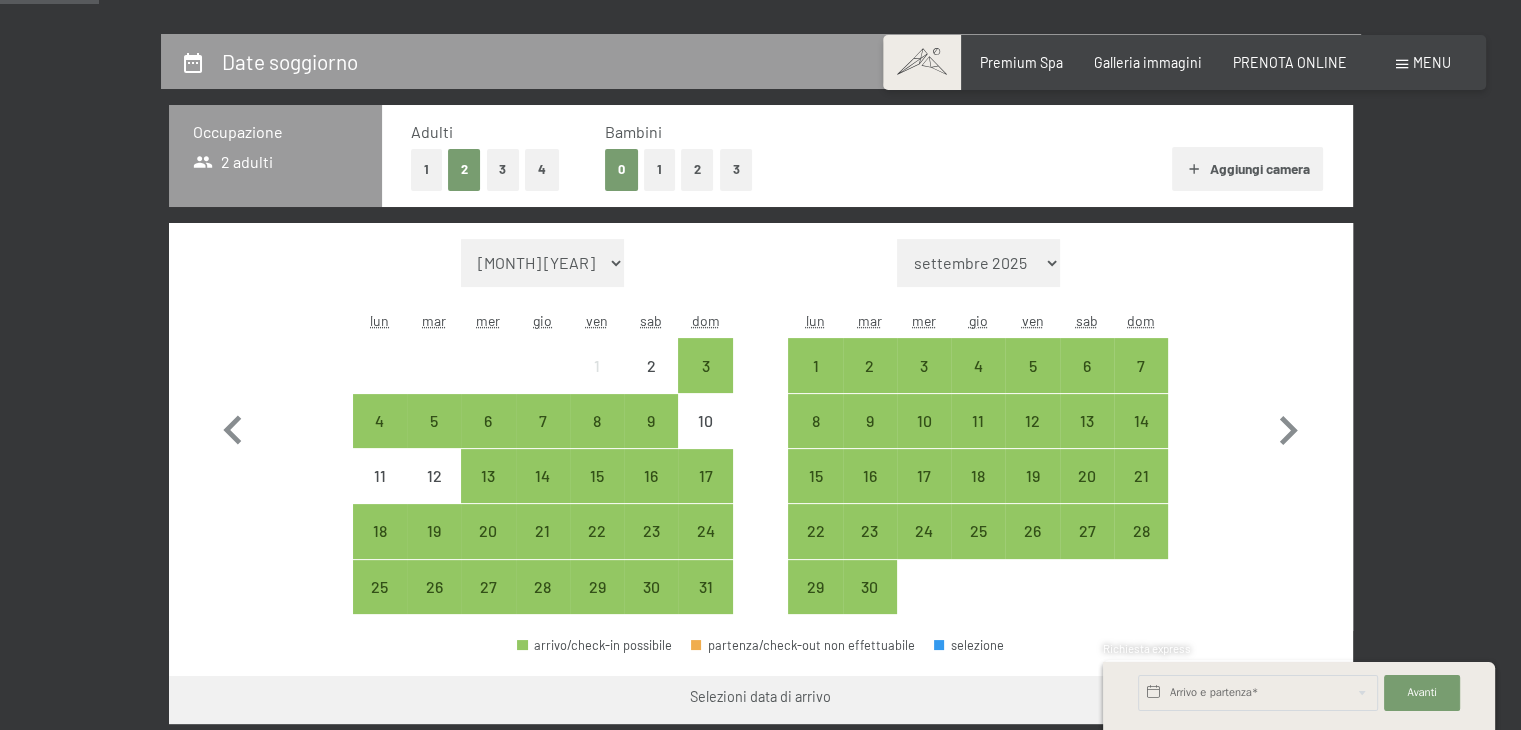 click on "3" at bounding box center [503, 169] 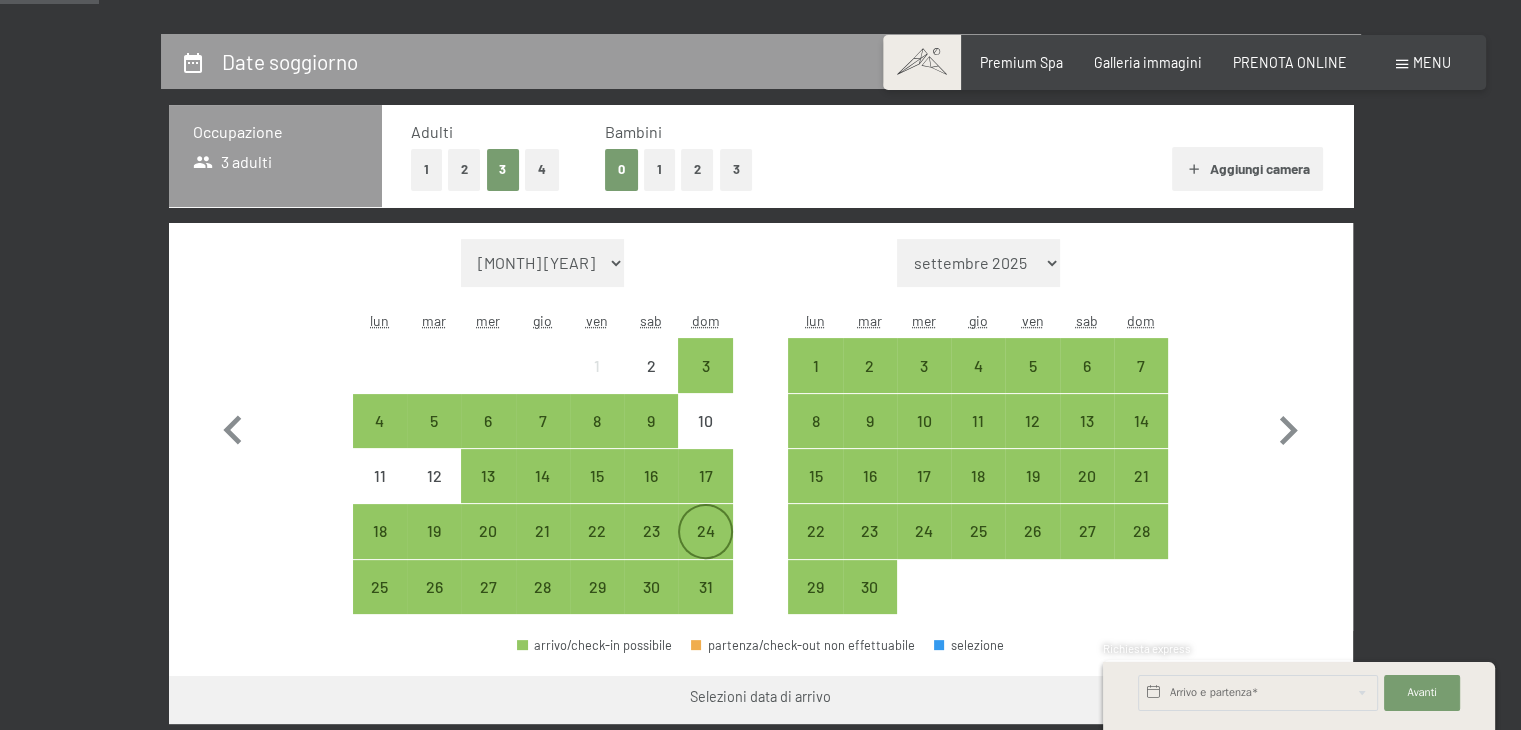 click on "24" at bounding box center [705, 548] 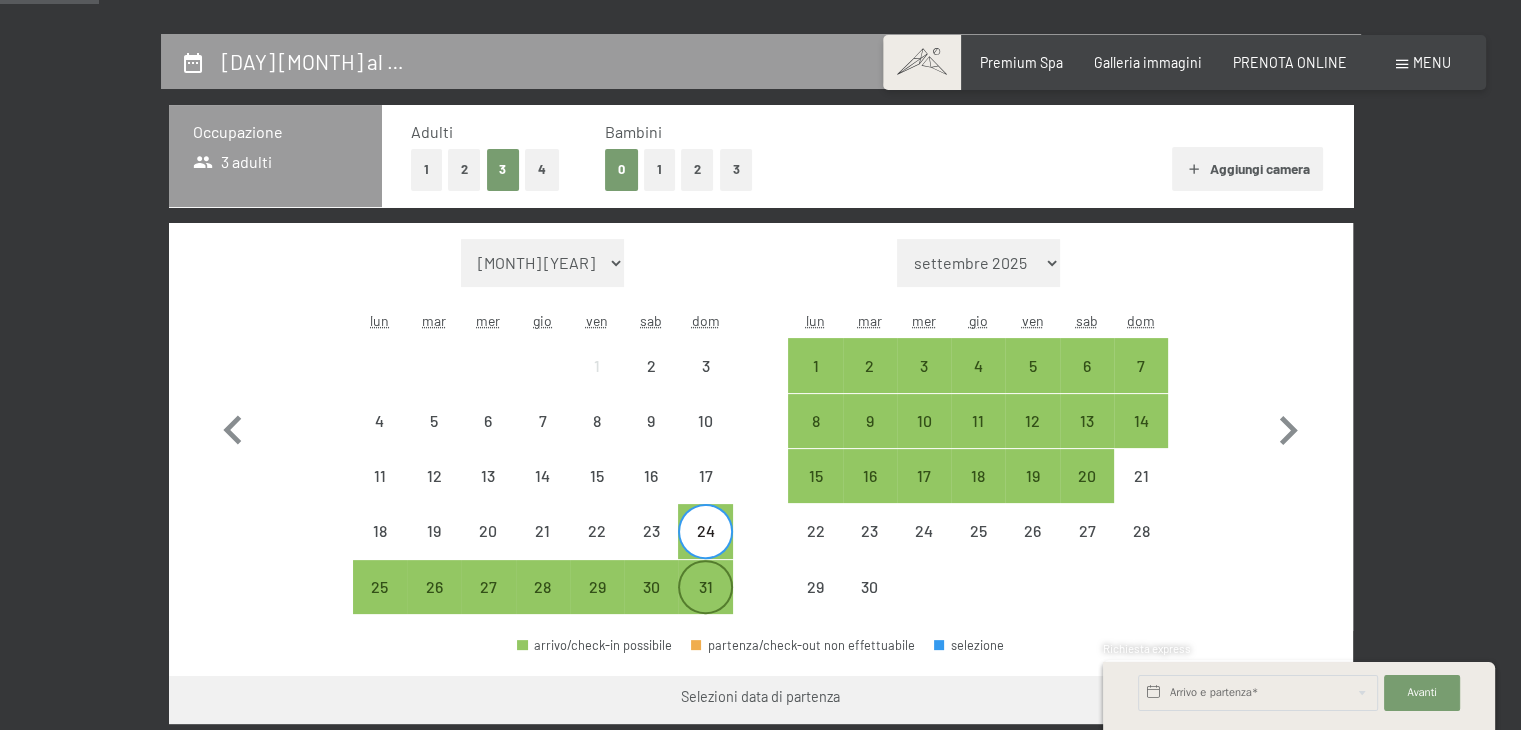 click on "31" at bounding box center [705, 604] 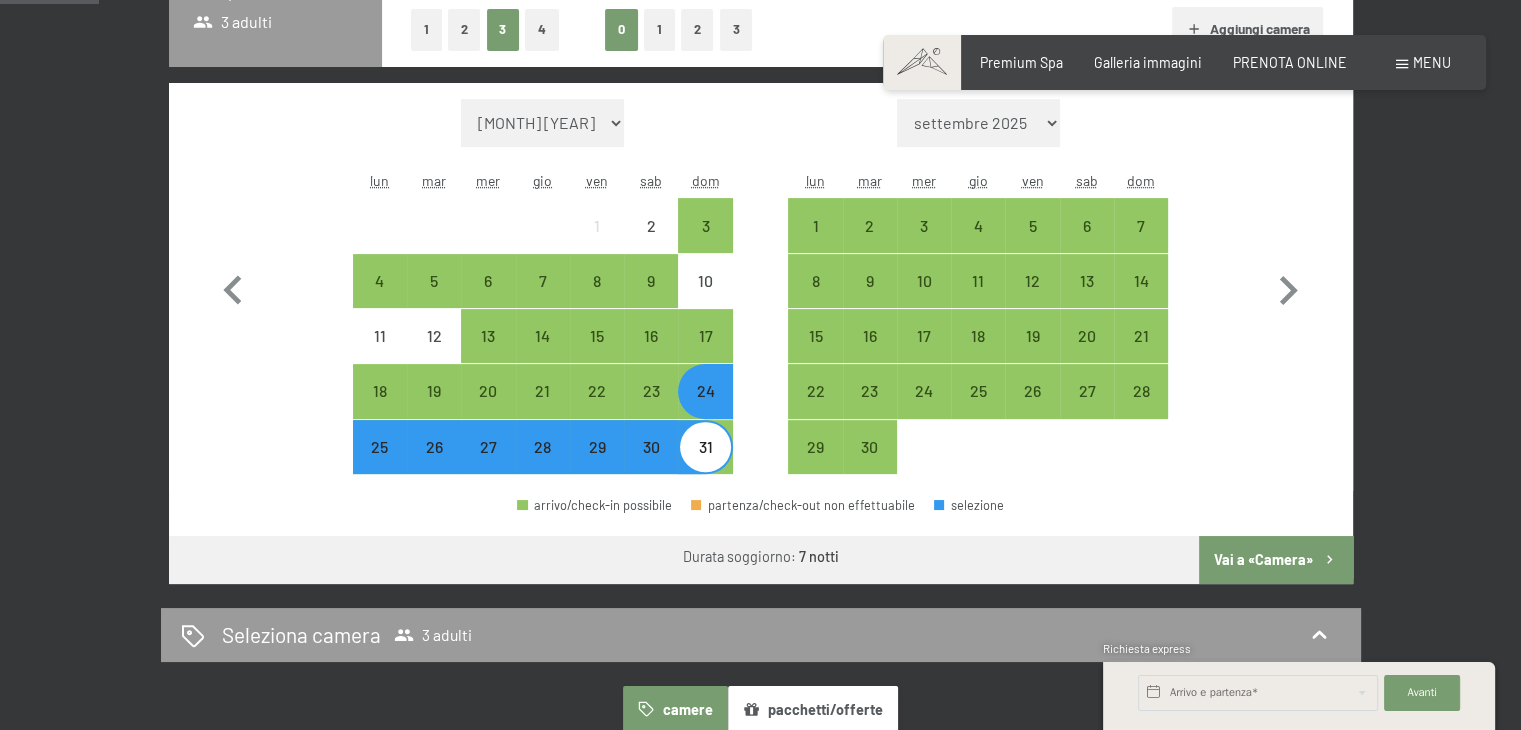 scroll, scrollTop: 700, scrollLeft: 0, axis: vertical 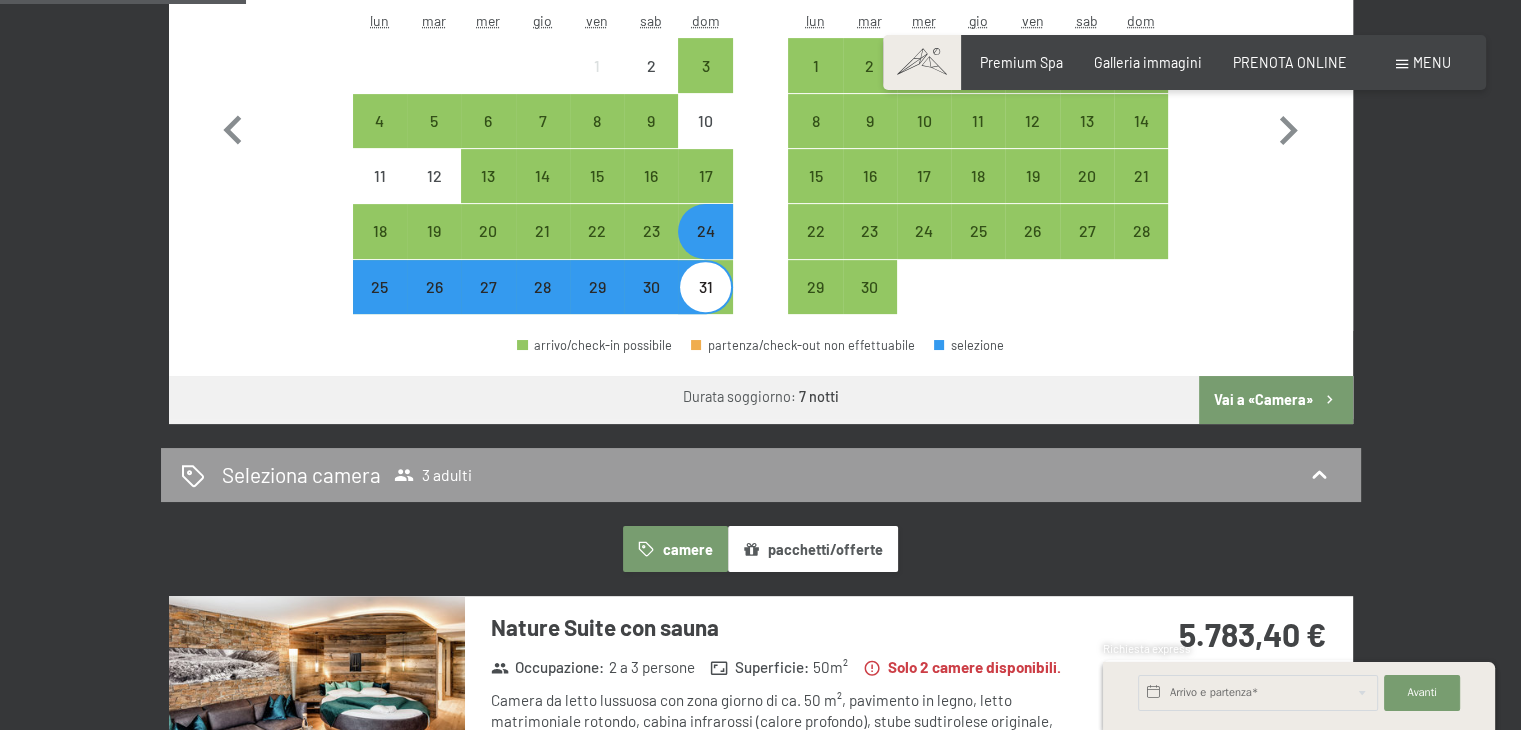 click on "Vai a «Camera»" at bounding box center [1275, 400] 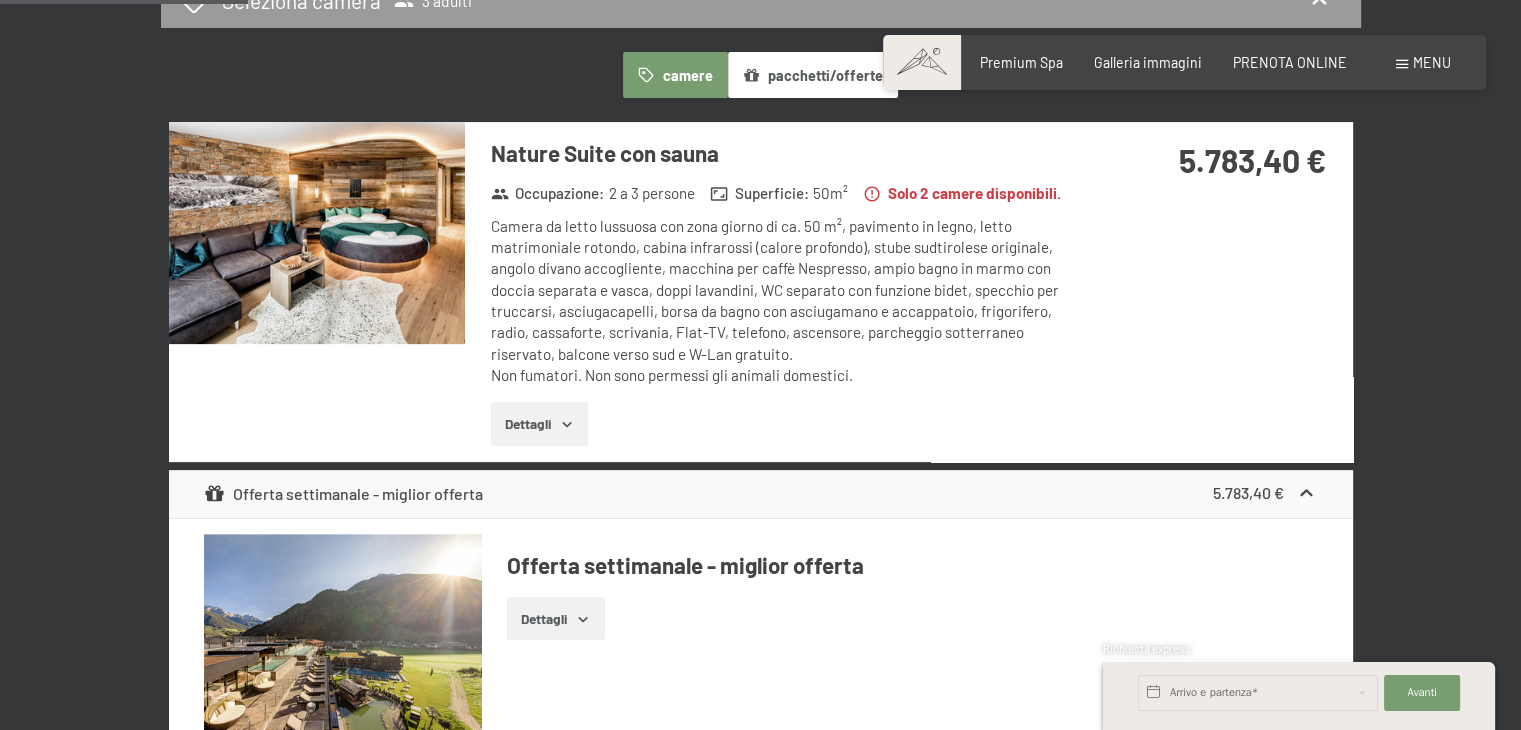 scroll, scrollTop: 533, scrollLeft: 0, axis: vertical 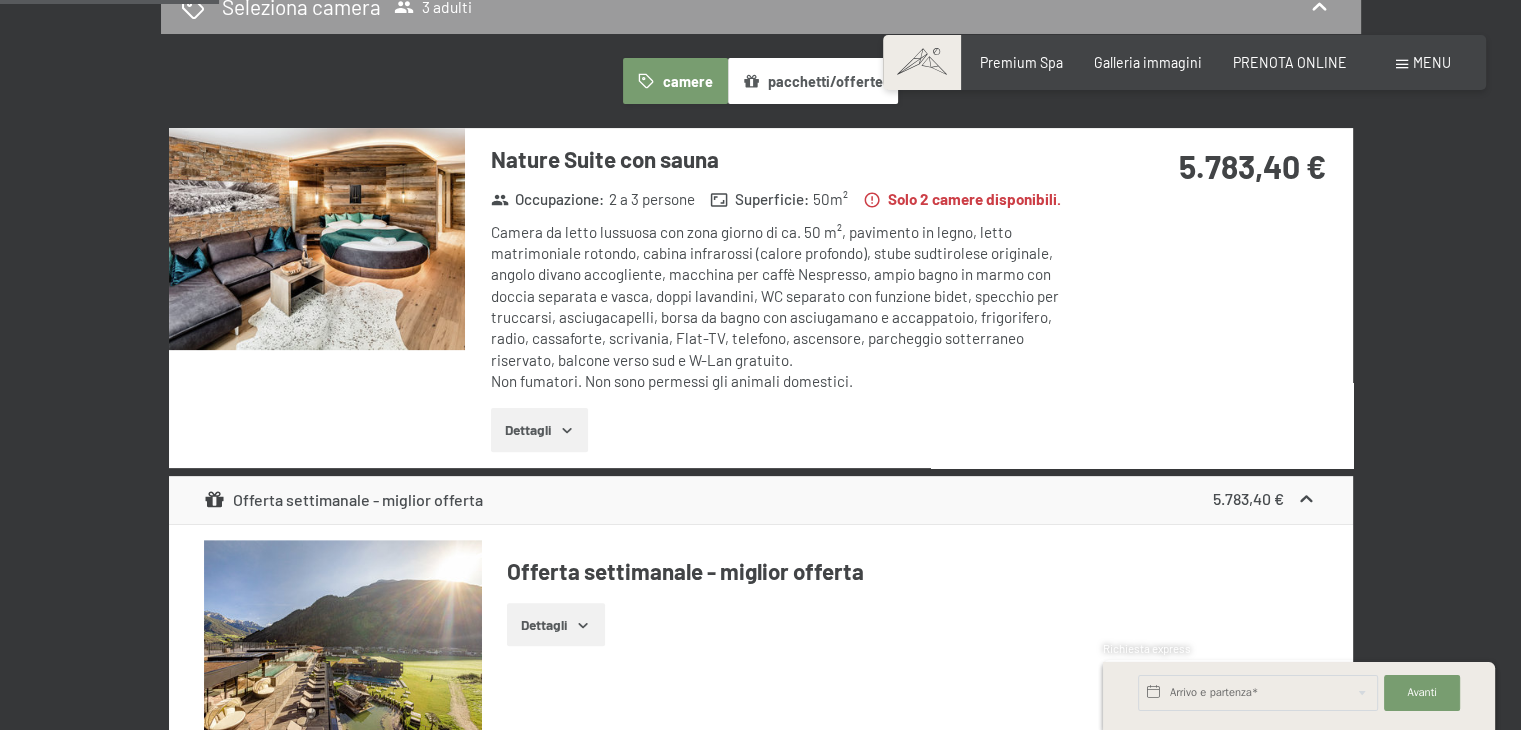 click on "Dettagli" at bounding box center [539, 430] 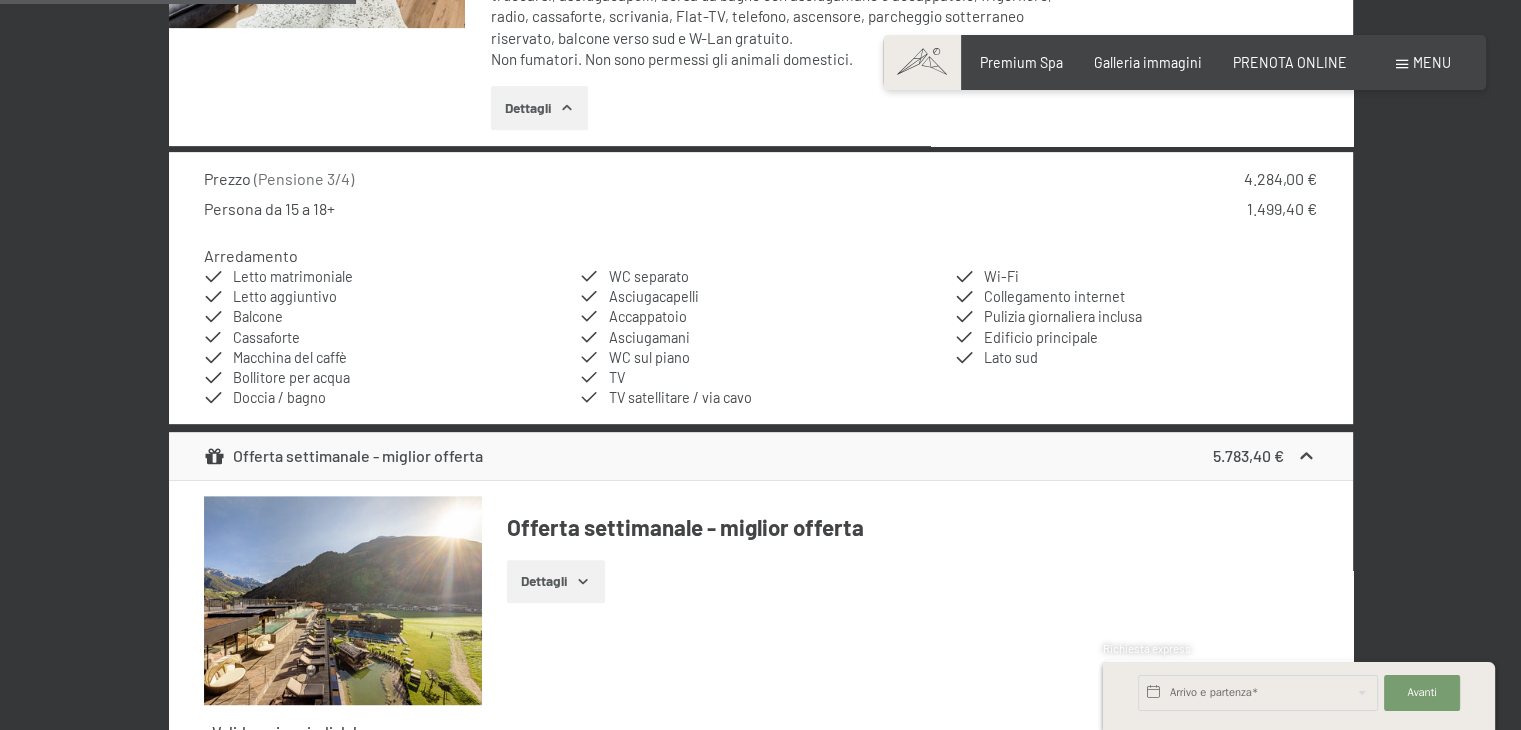 scroll, scrollTop: 933, scrollLeft: 0, axis: vertical 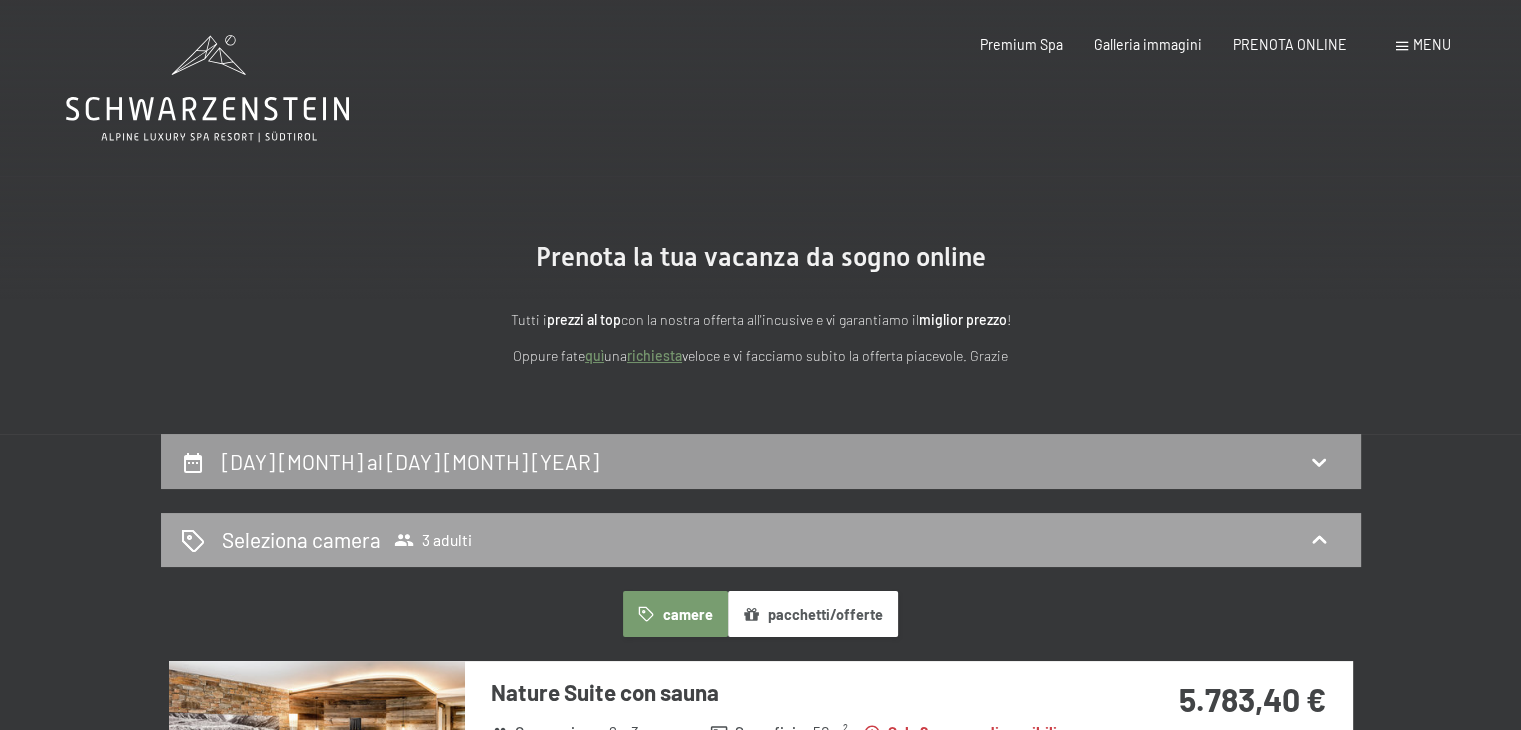 click on "Seleziona camera 3 adulti" at bounding box center [761, 540] 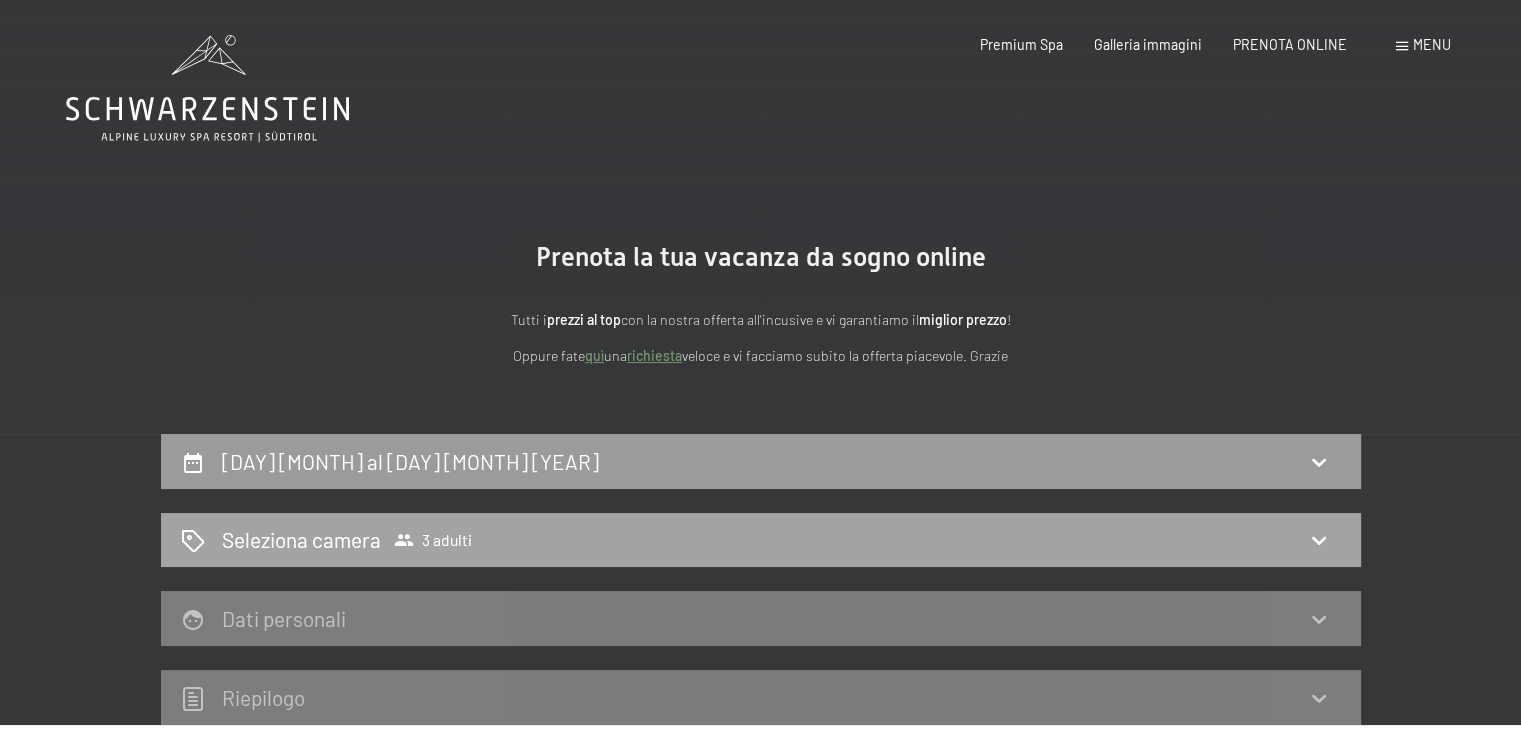 click 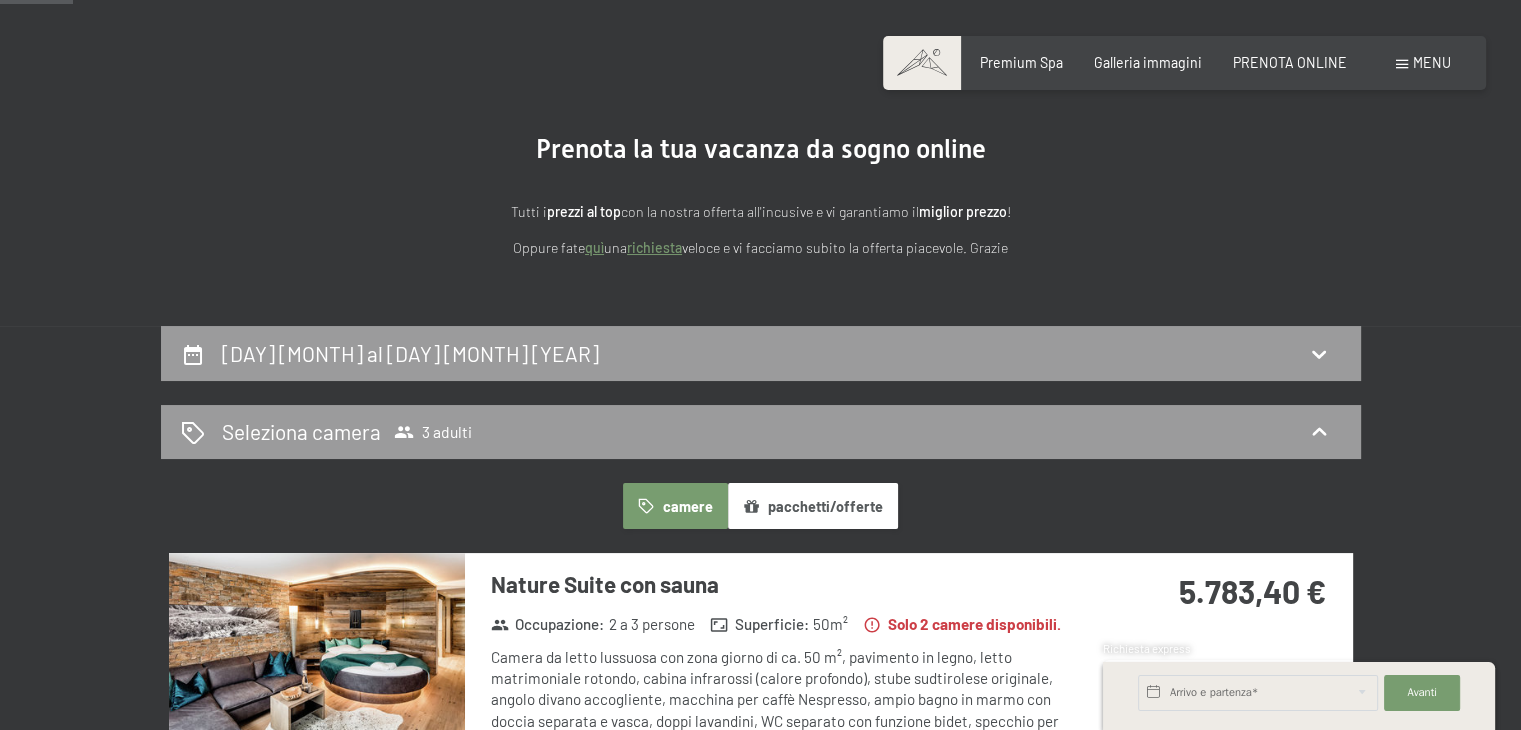 scroll, scrollTop: 200, scrollLeft: 0, axis: vertical 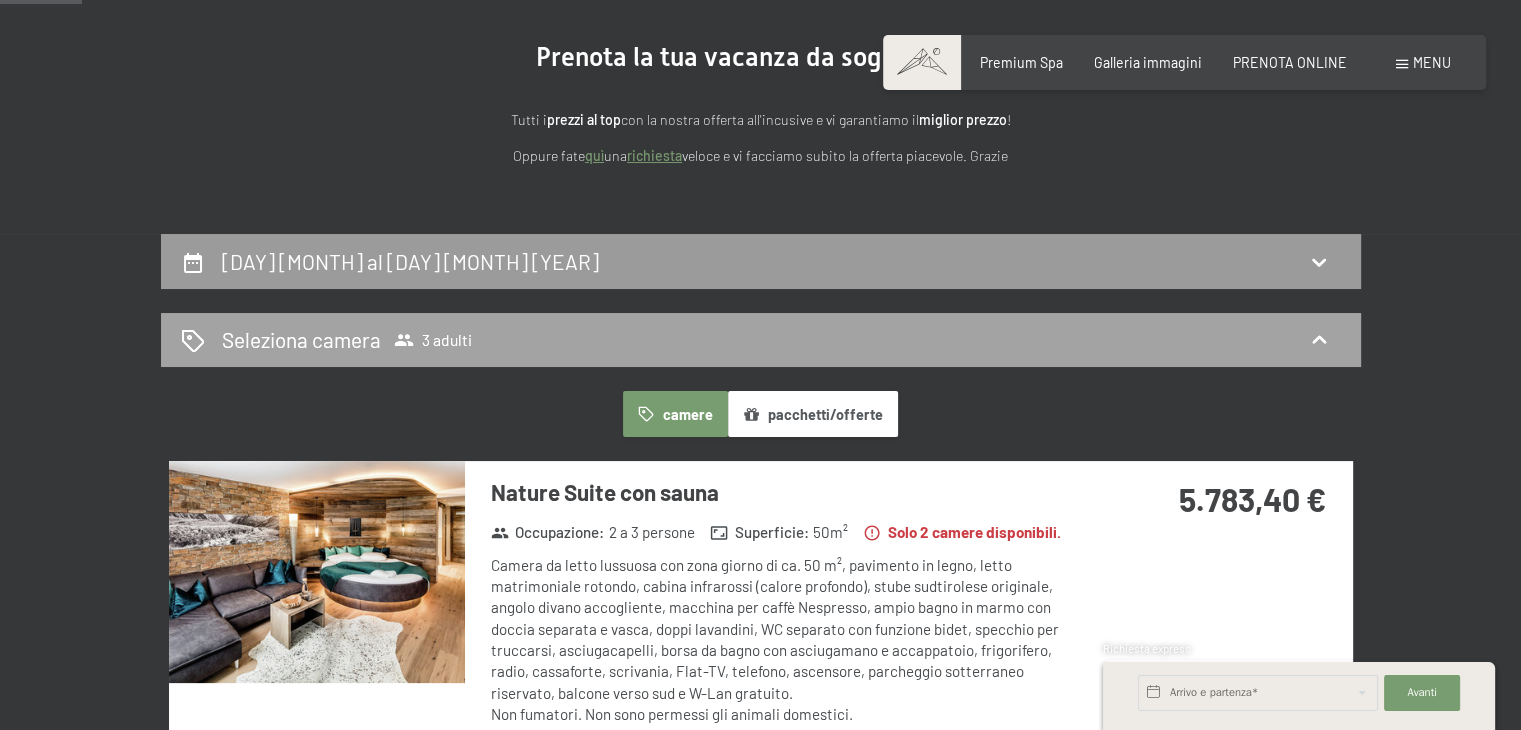 click on "3 adulti" at bounding box center [433, 340] 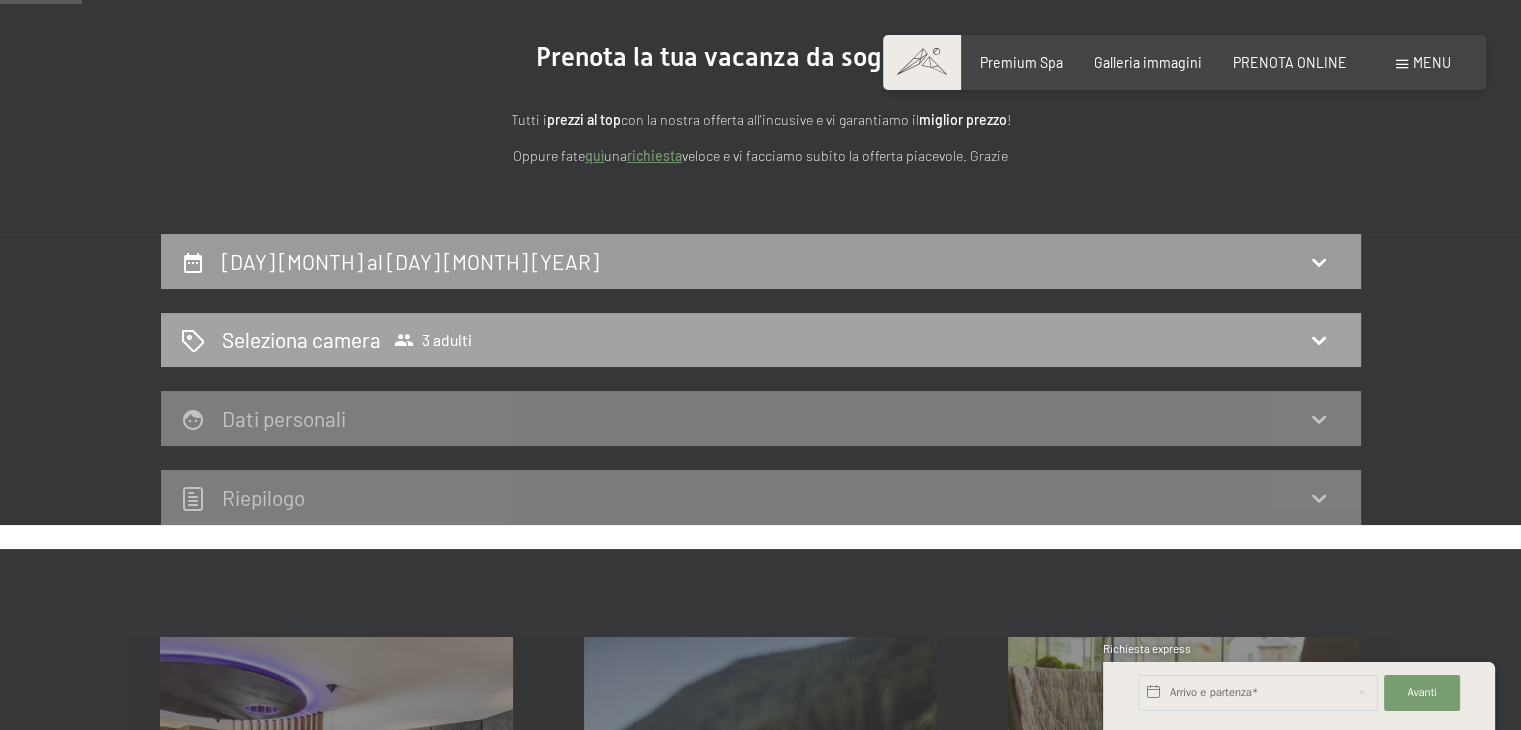 click 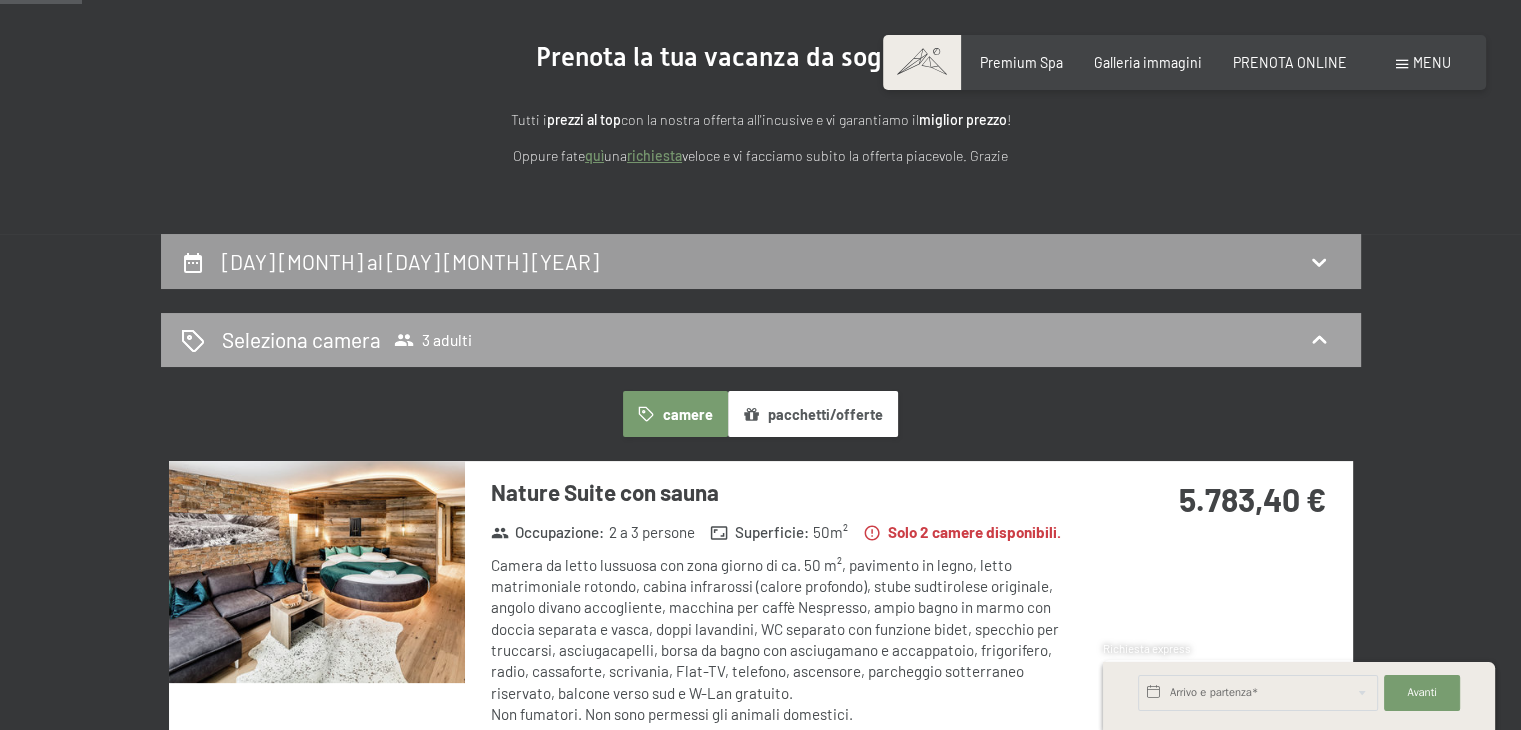 click 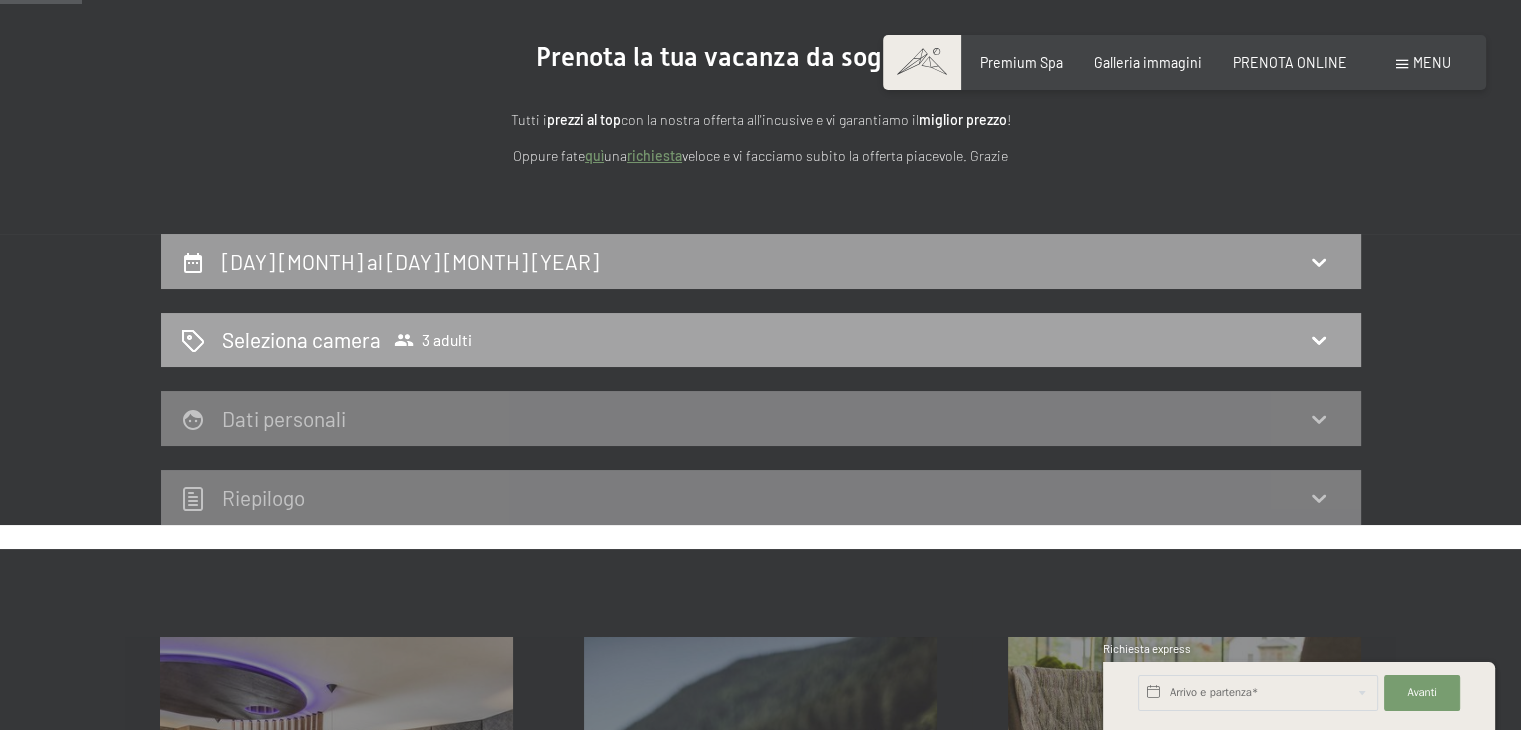 click 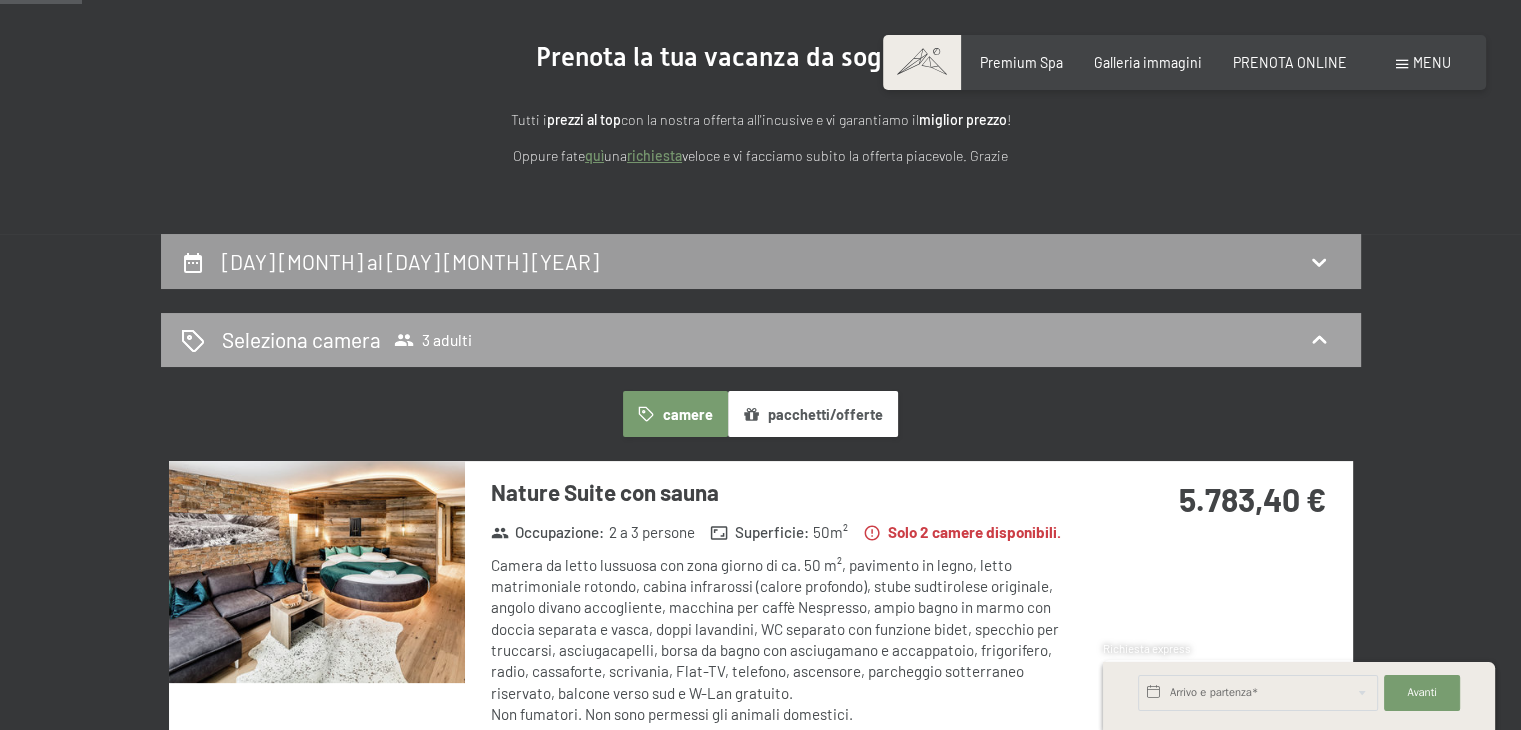 click on "3 adulti" at bounding box center [433, 340] 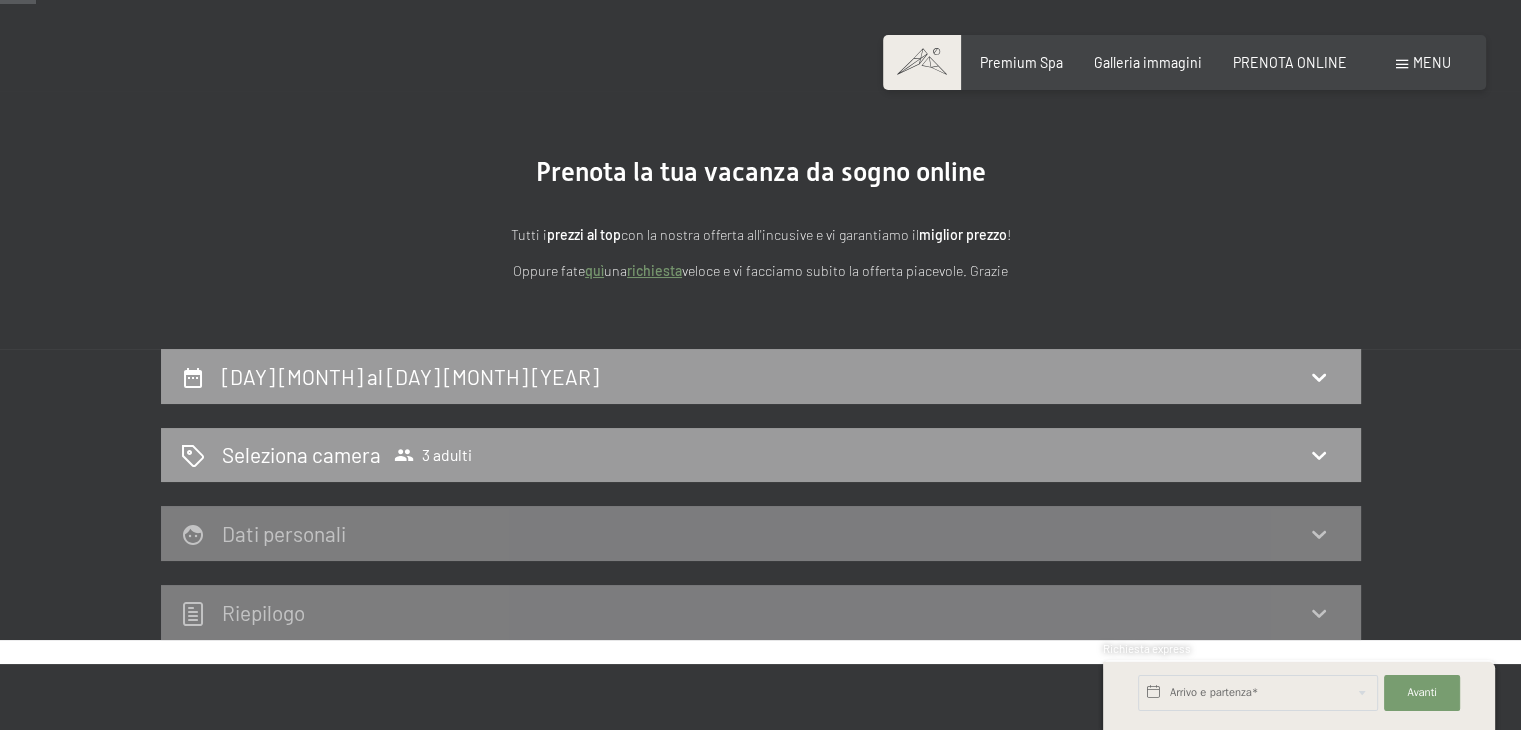scroll, scrollTop: 0, scrollLeft: 0, axis: both 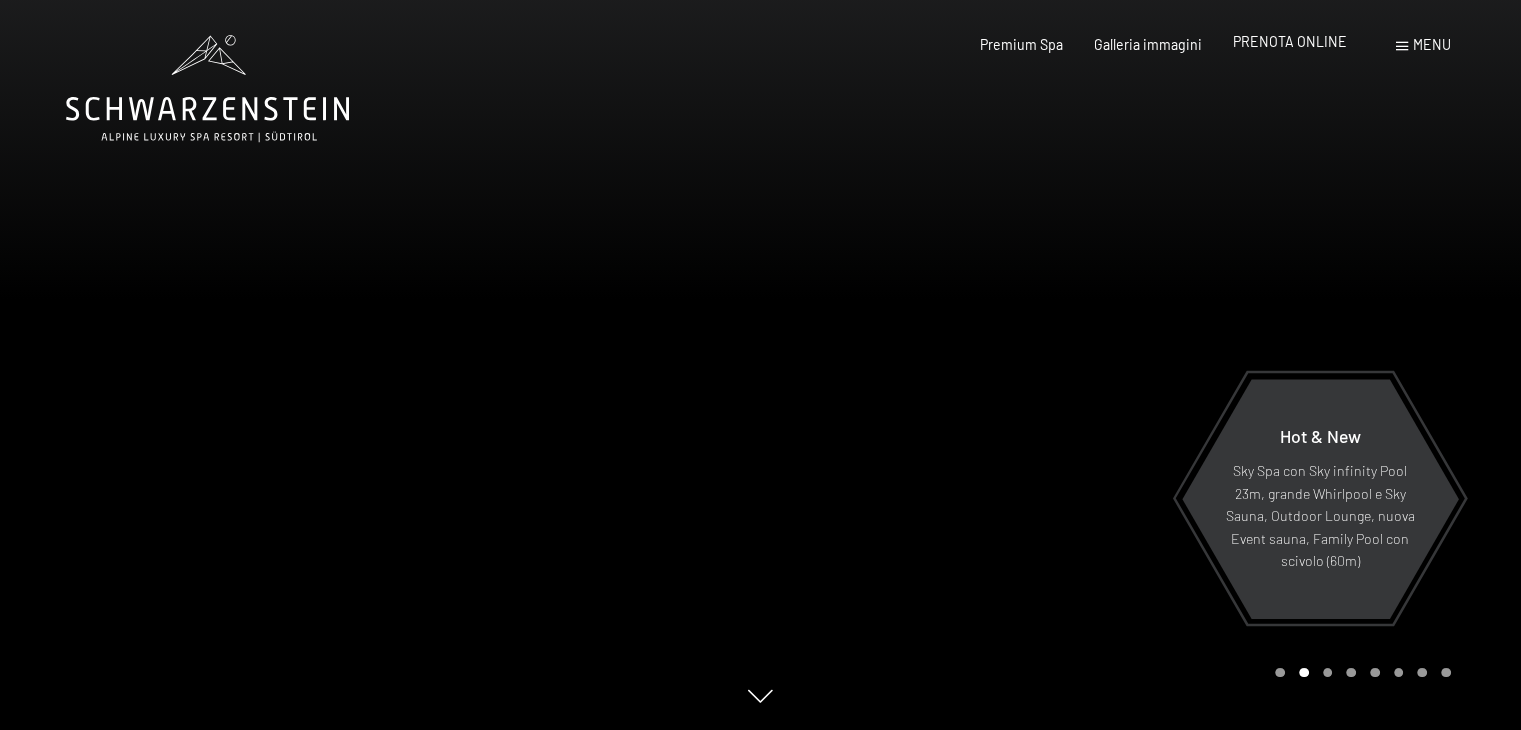 click on "PRENOTA ONLINE" at bounding box center [1290, 41] 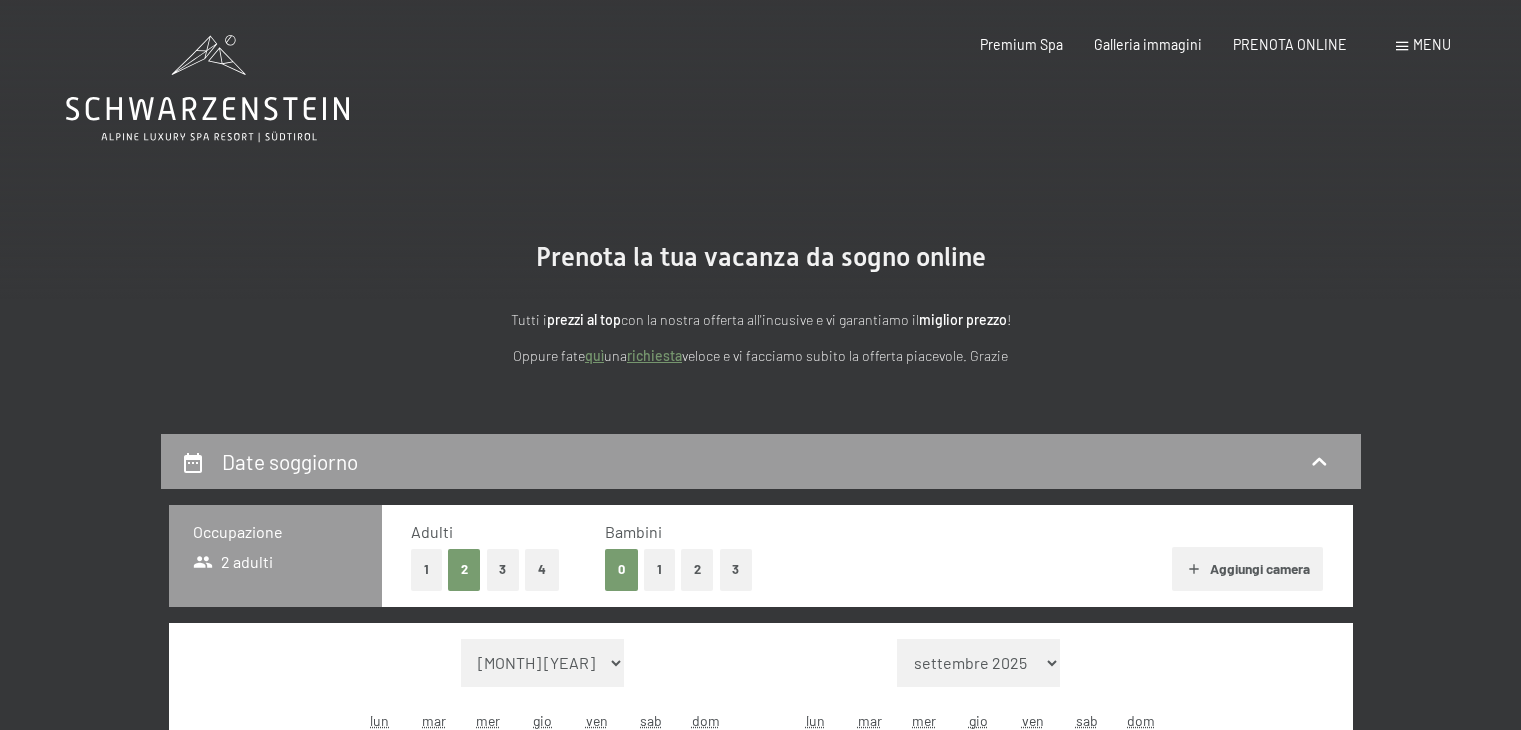 scroll, scrollTop: 0, scrollLeft: 0, axis: both 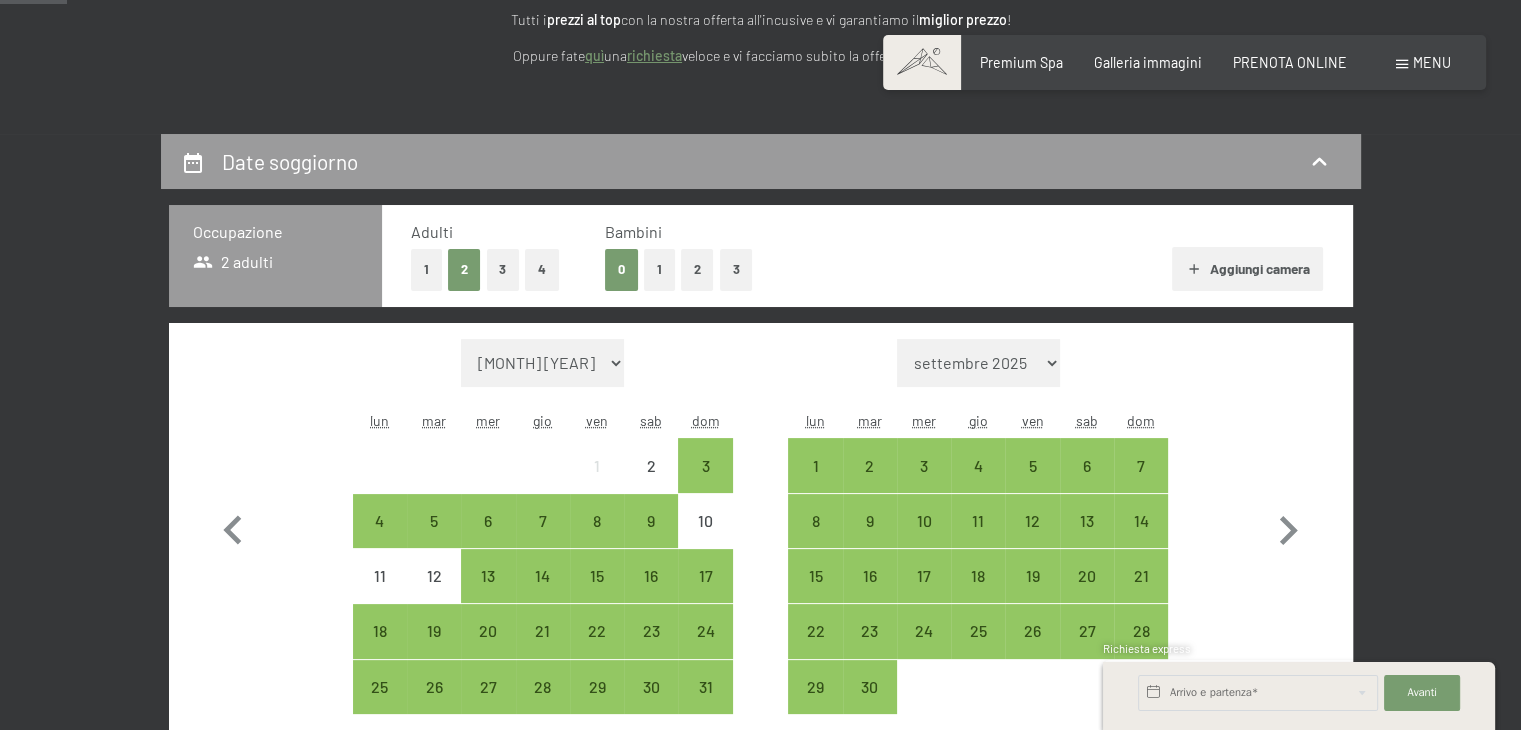 click on "4" at bounding box center [542, 269] 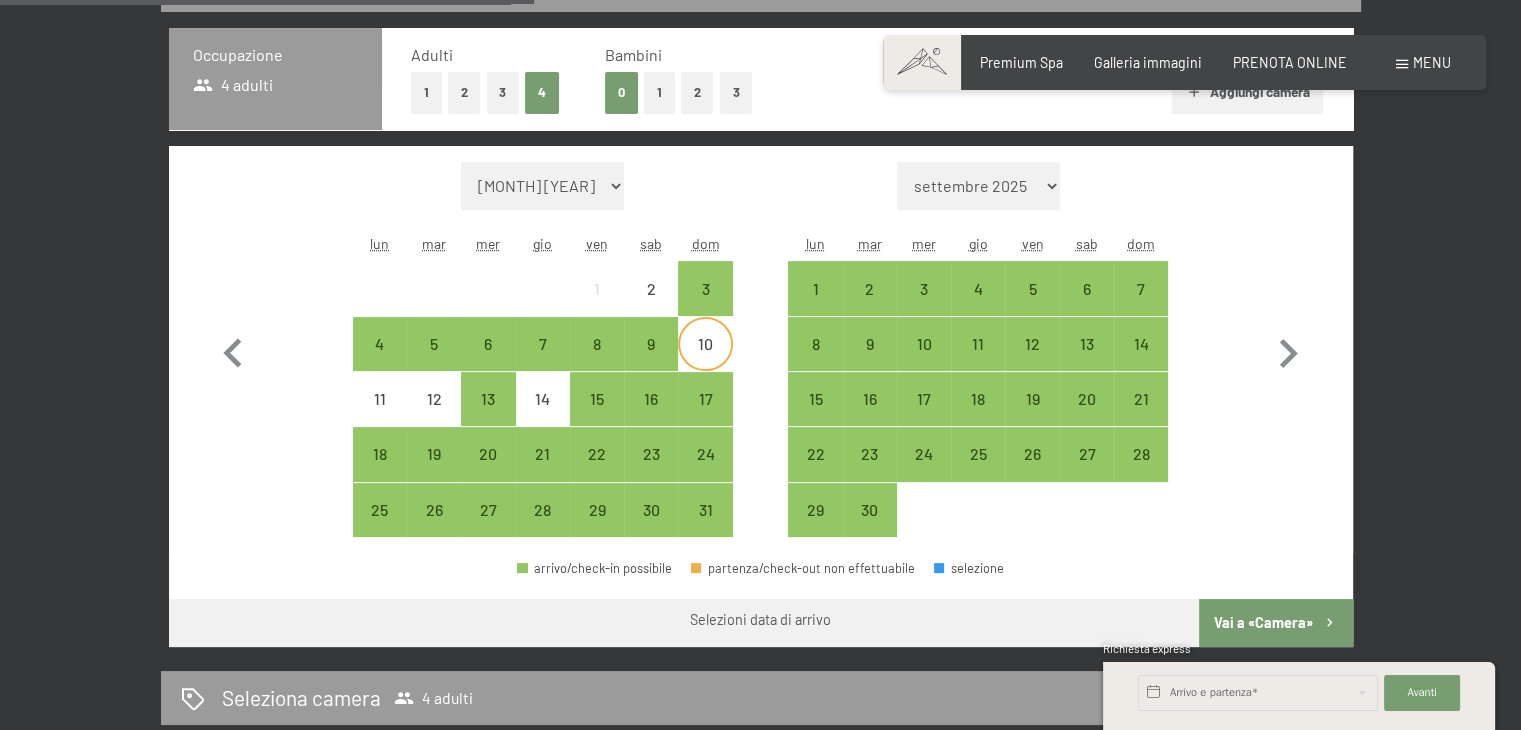 scroll, scrollTop: 700, scrollLeft: 0, axis: vertical 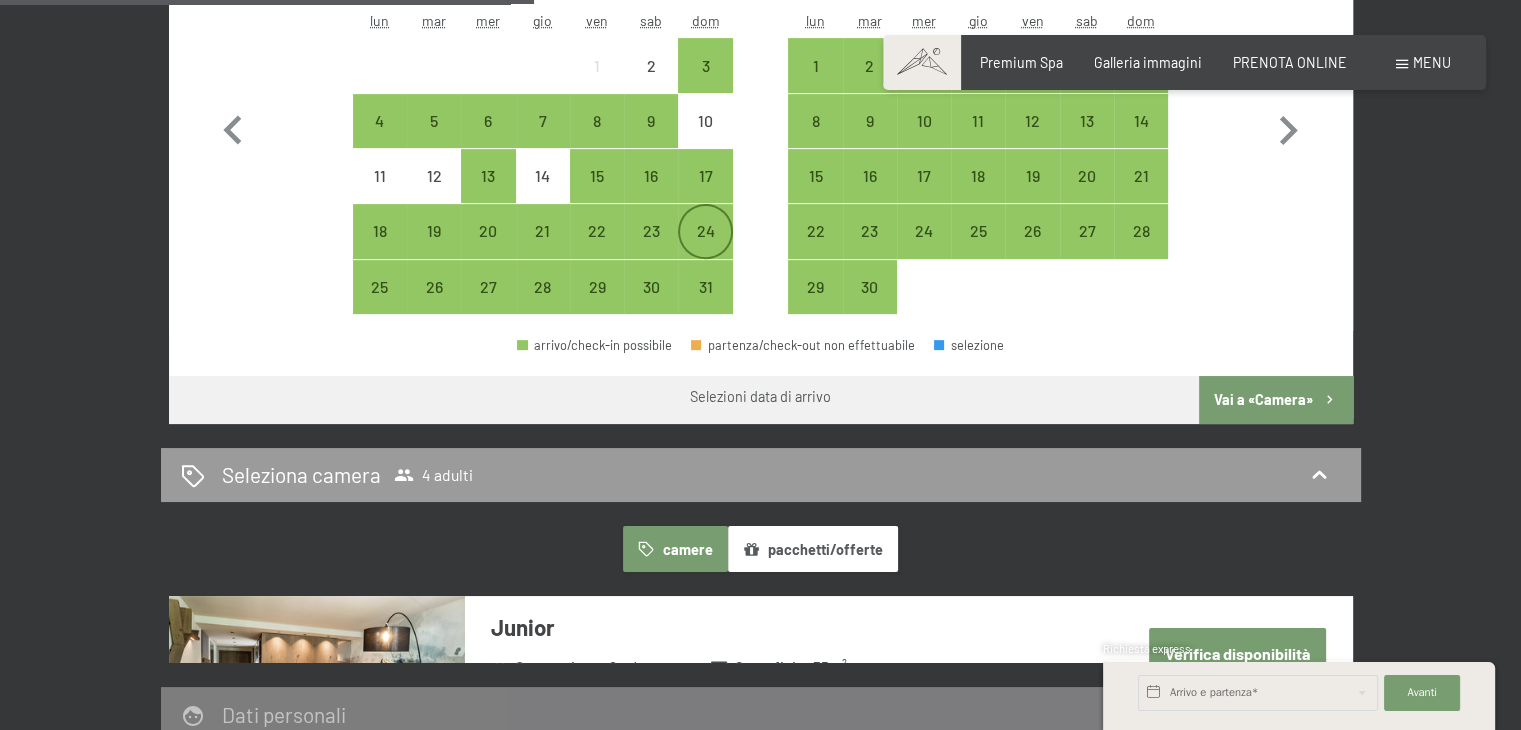 click on "24" at bounding box center (705, 248) 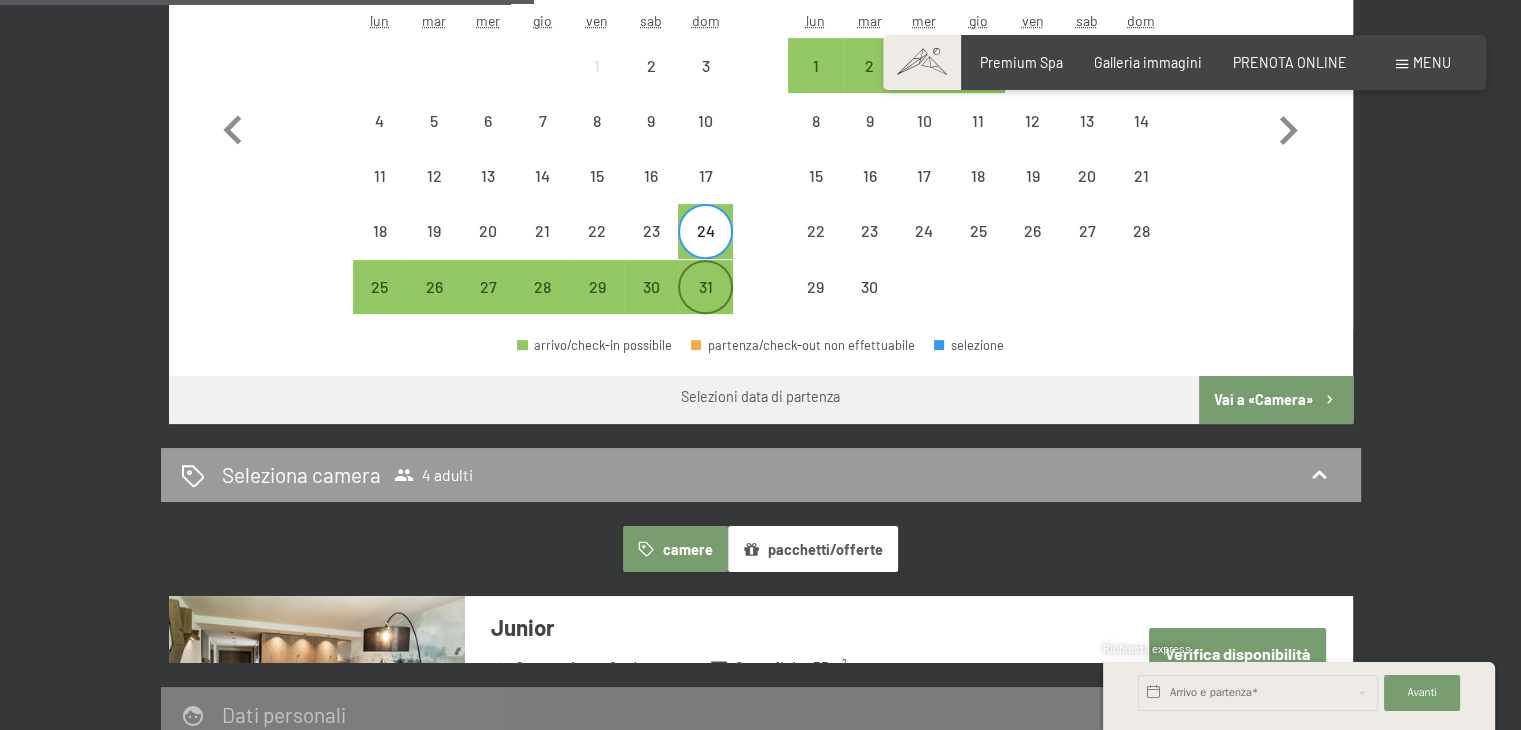 click on "31" at bounding box center (705, 304) 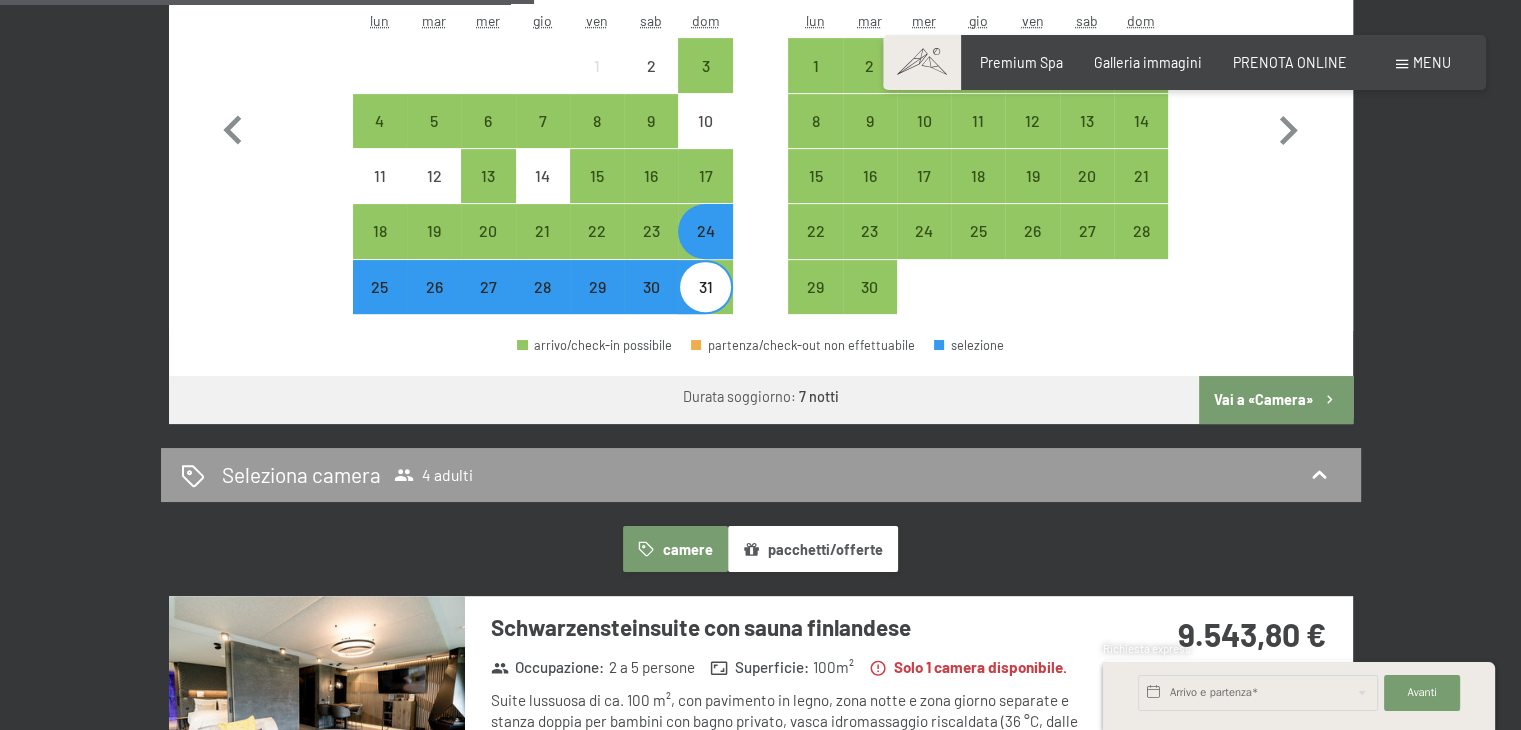 click on "Vai a «Camera»" at bounding box center (1275, 400) 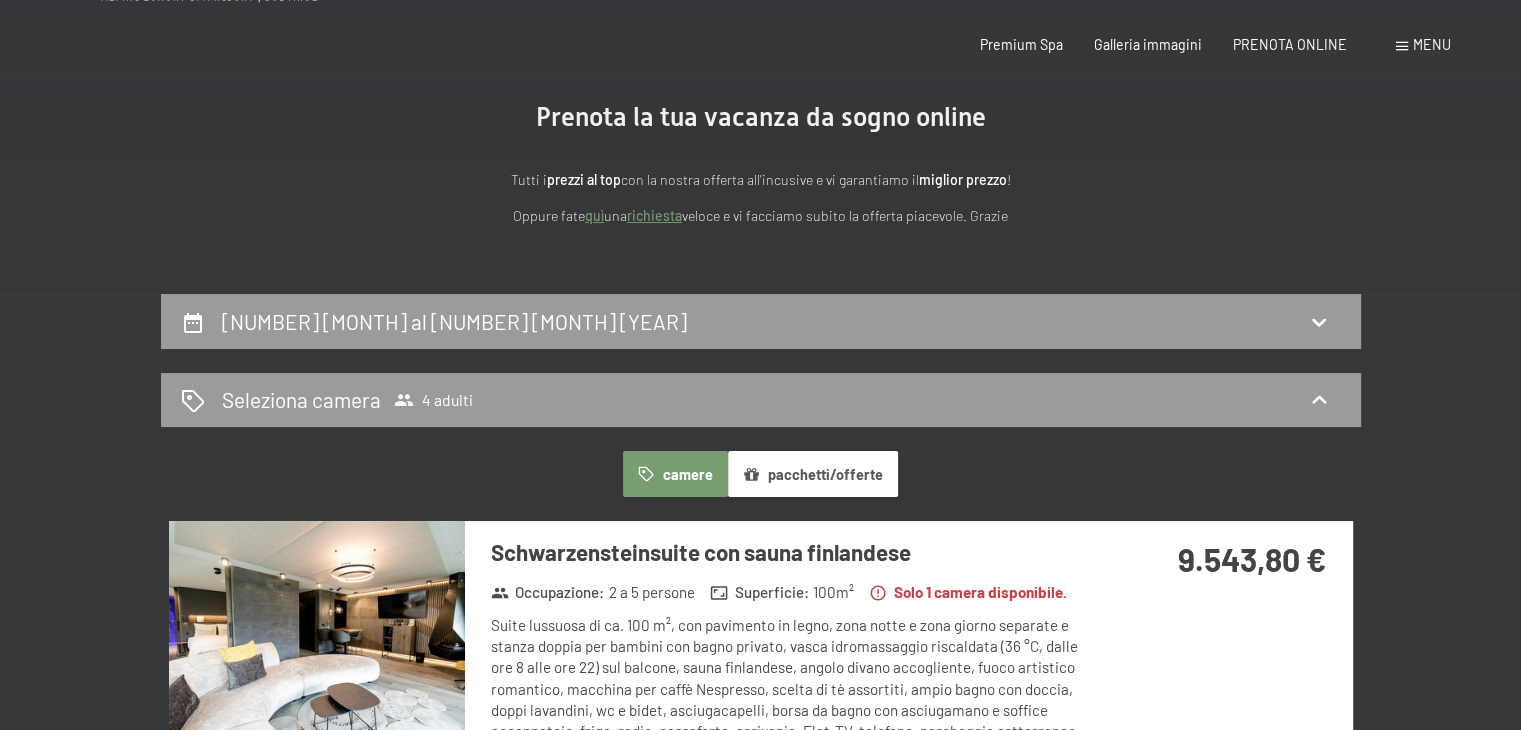 scroll, scrollTop: 0, scrollLeft: 0, axis: both 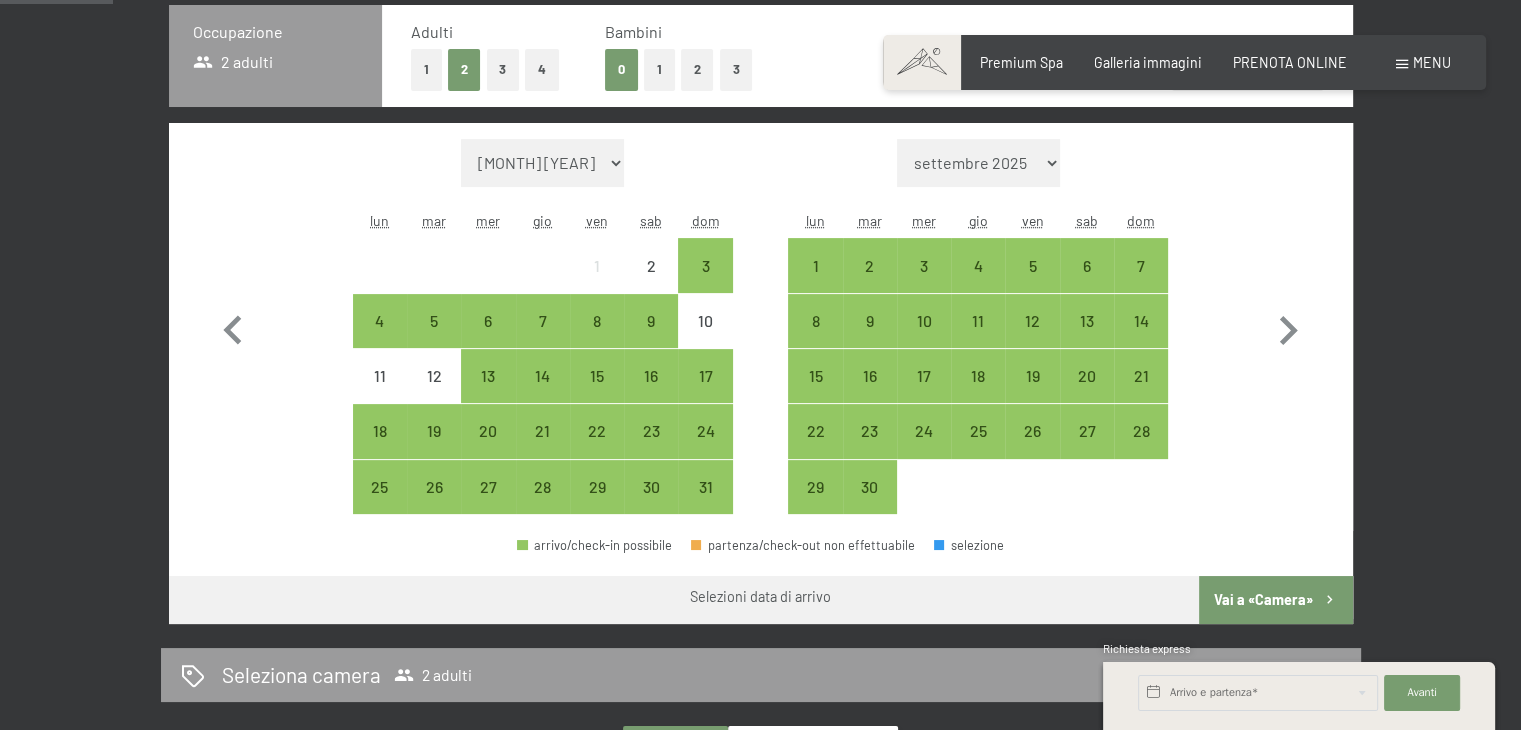 click on "4" at bounding box center [542, 69] 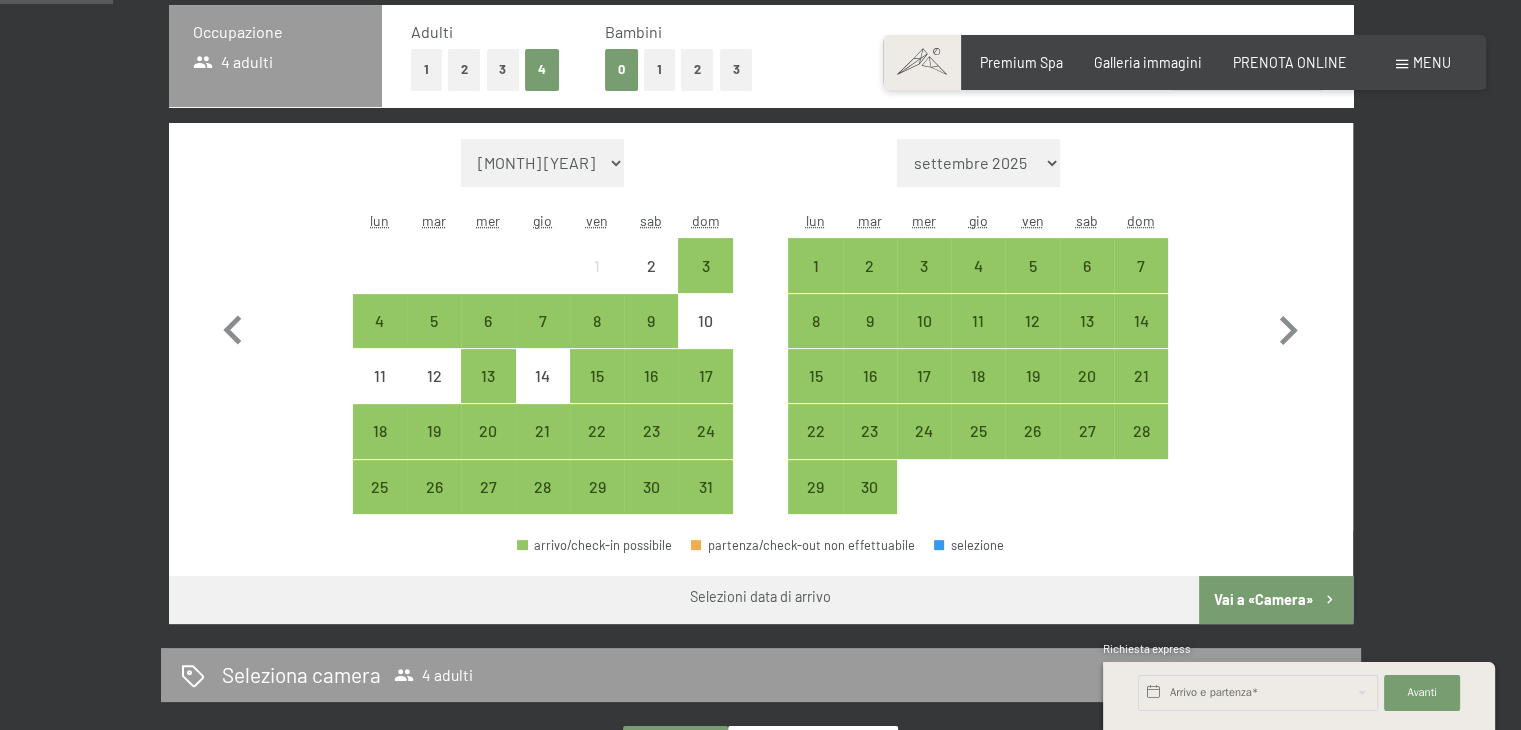 click on "1" at bounding box center (659, 69) 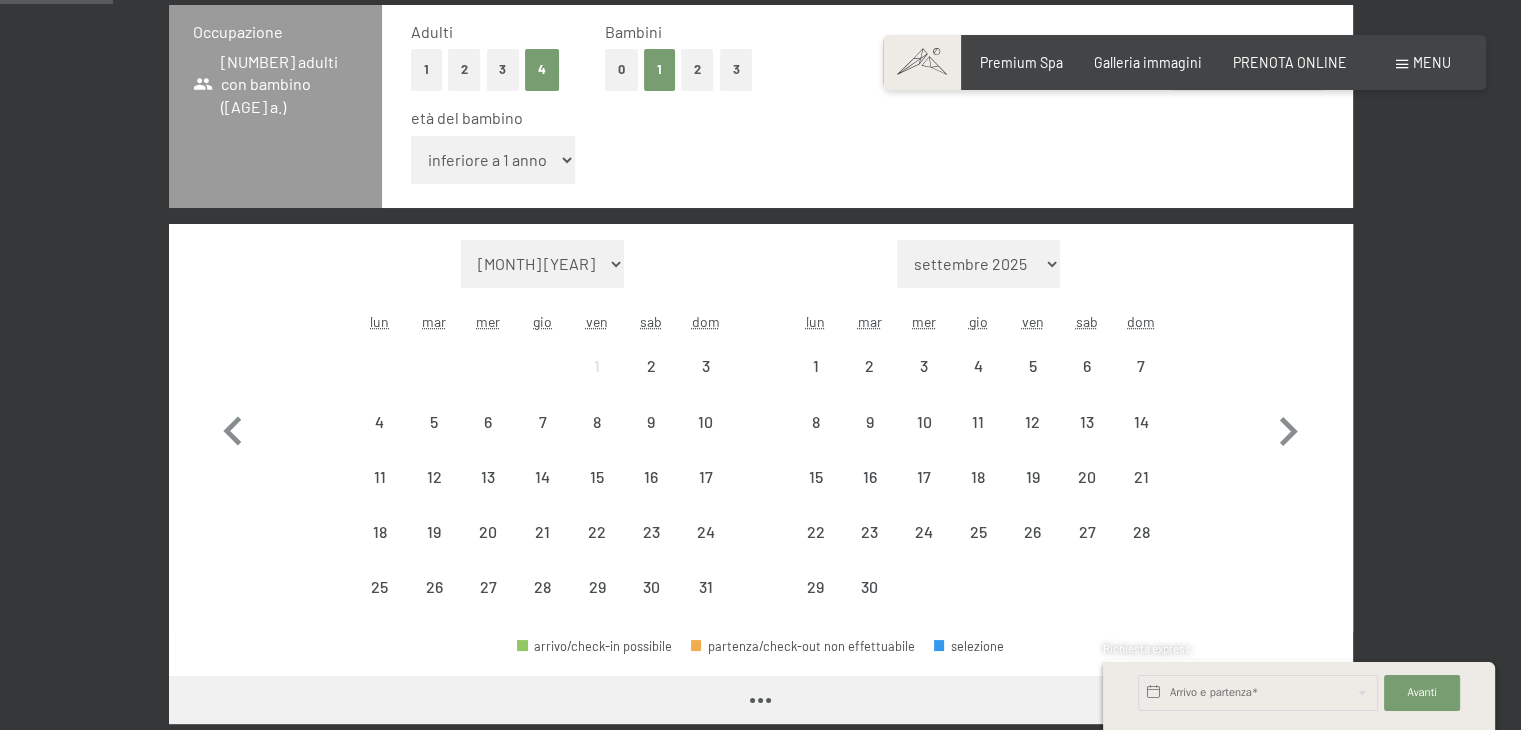 click on "inferiore a 1 anno 1 anno 2 anni 3 anni 4 anni 5 anni 6 anni 7 anni 8 anni 9 anni 10 anni 11 anni 12 anni 13 anni 14 anni 15 anni 16 anni 17 anni" at bounding box center (493, 160) 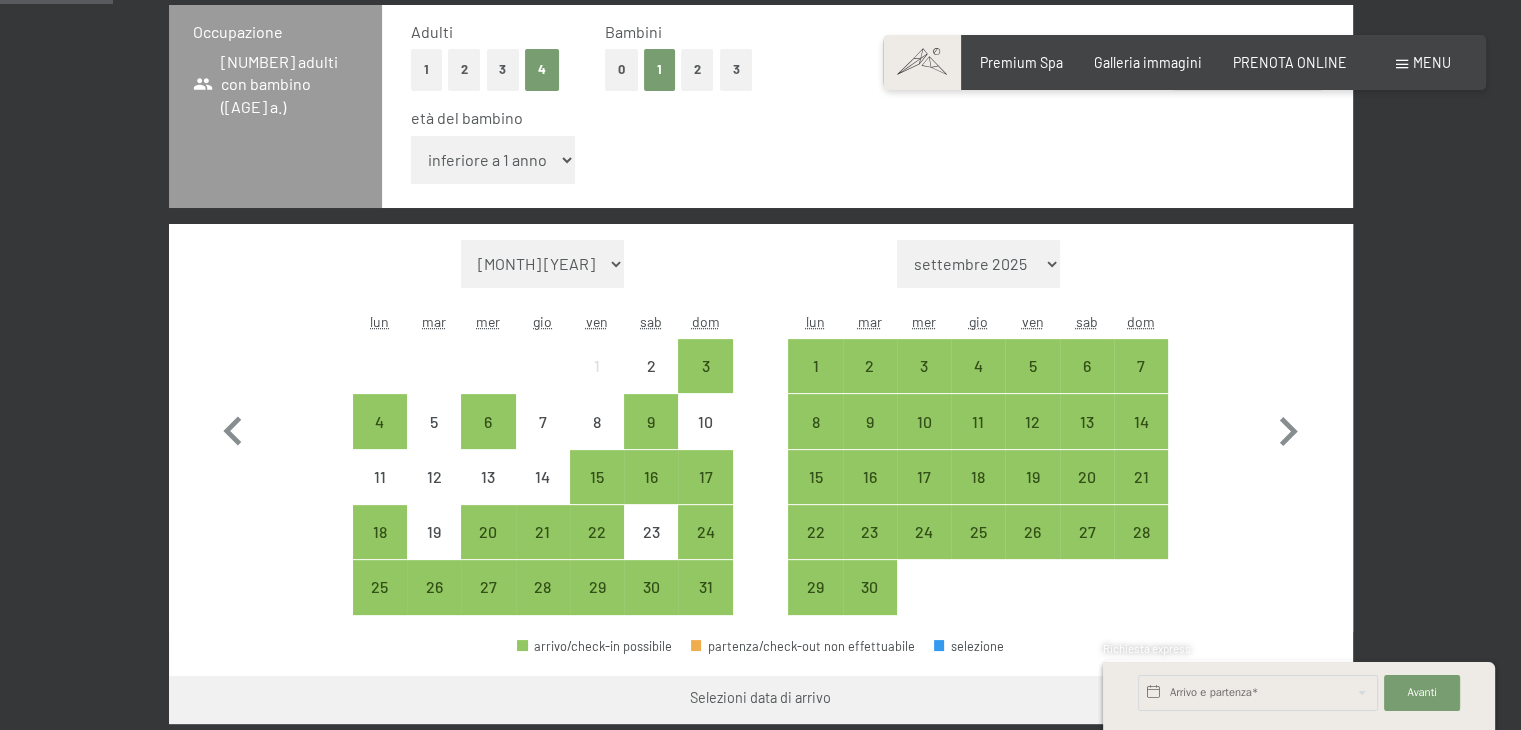 select on "17" 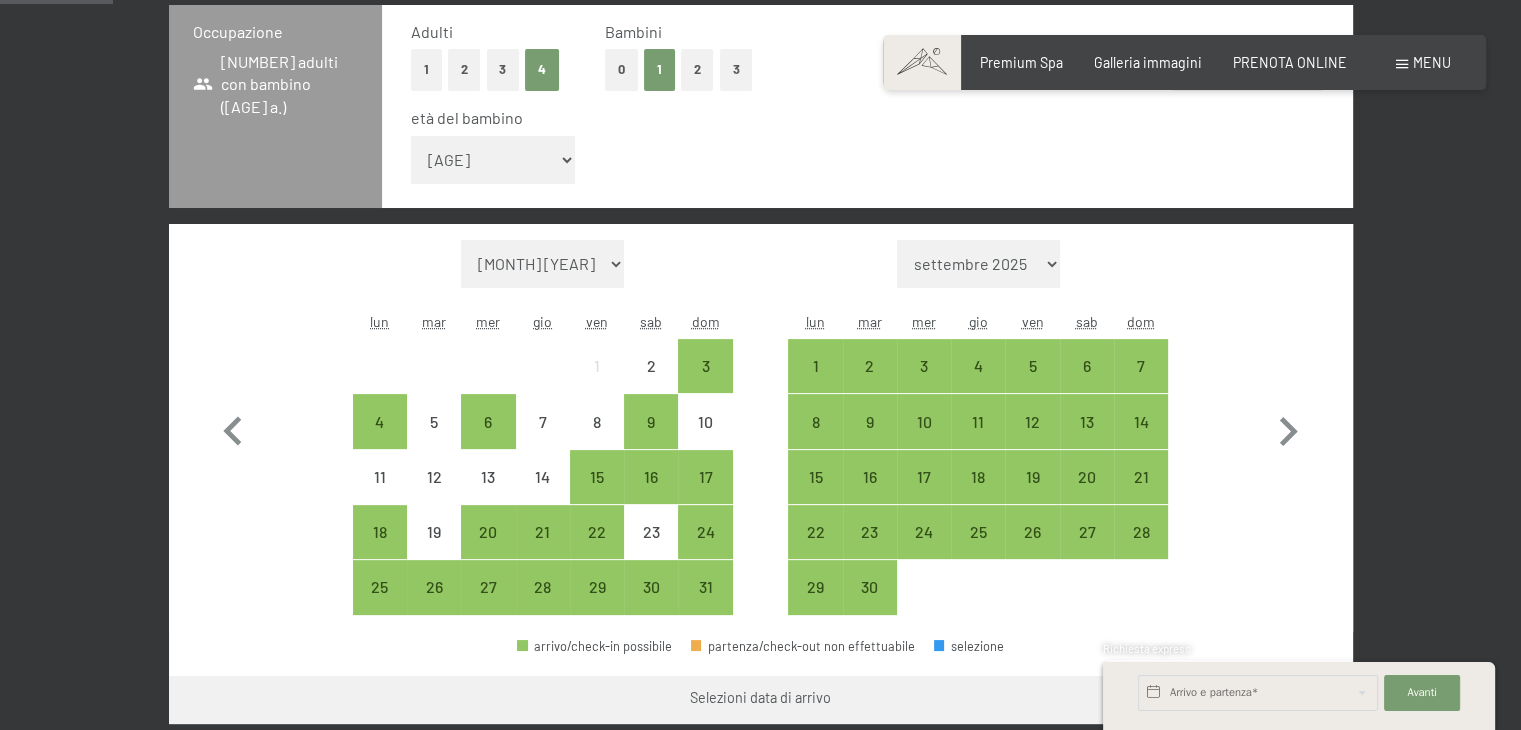 click on "inferiore a 1 anno 1 anno 2 anni 3 anni 4 anni 5 anni 6 anni 7 anni 8 anni 9 anni 10 anni 11 anni 12 anni 13 anni 14 anni 15 anni 16 anni 17 anni" at bounding box center (493, 160) 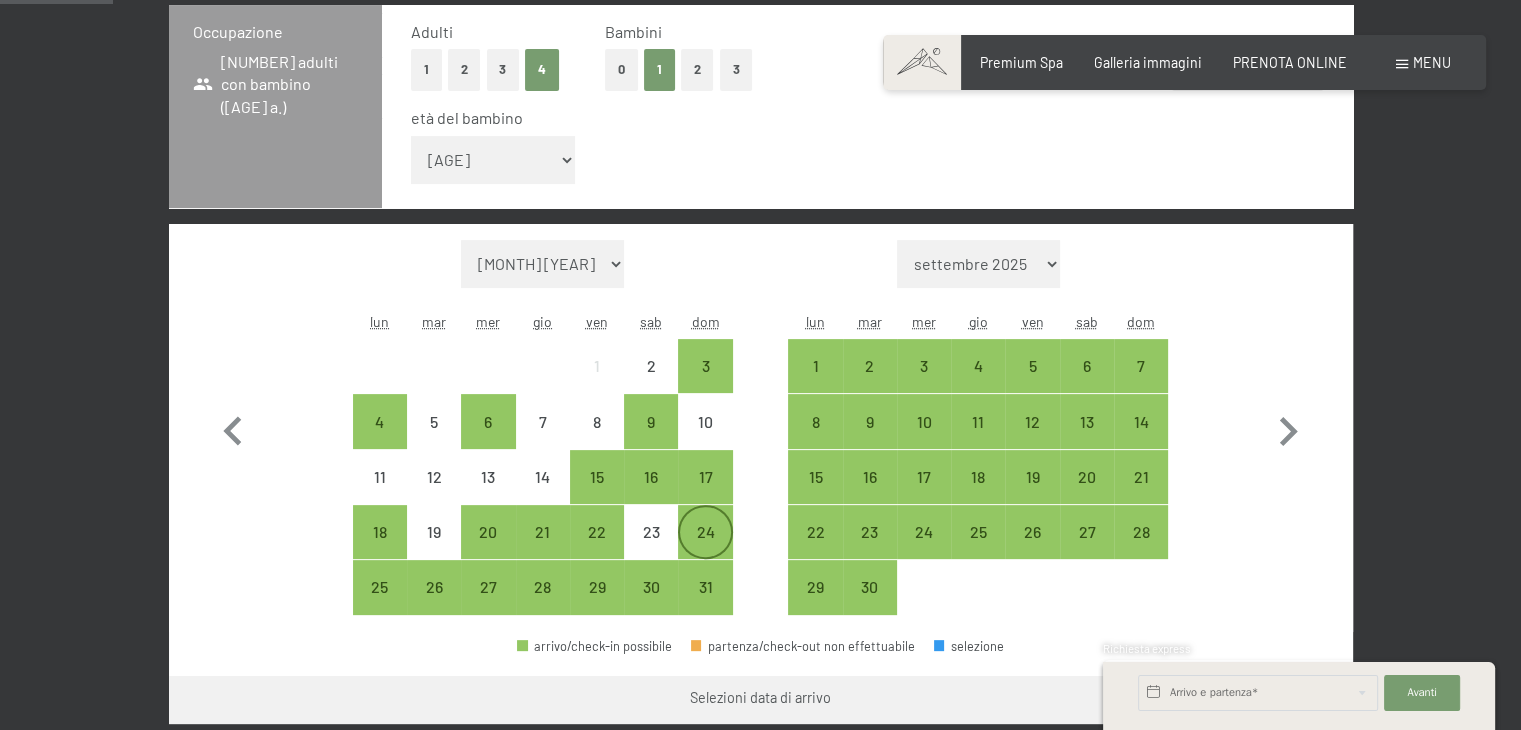 click on "24" at bounding box center [705, 549] 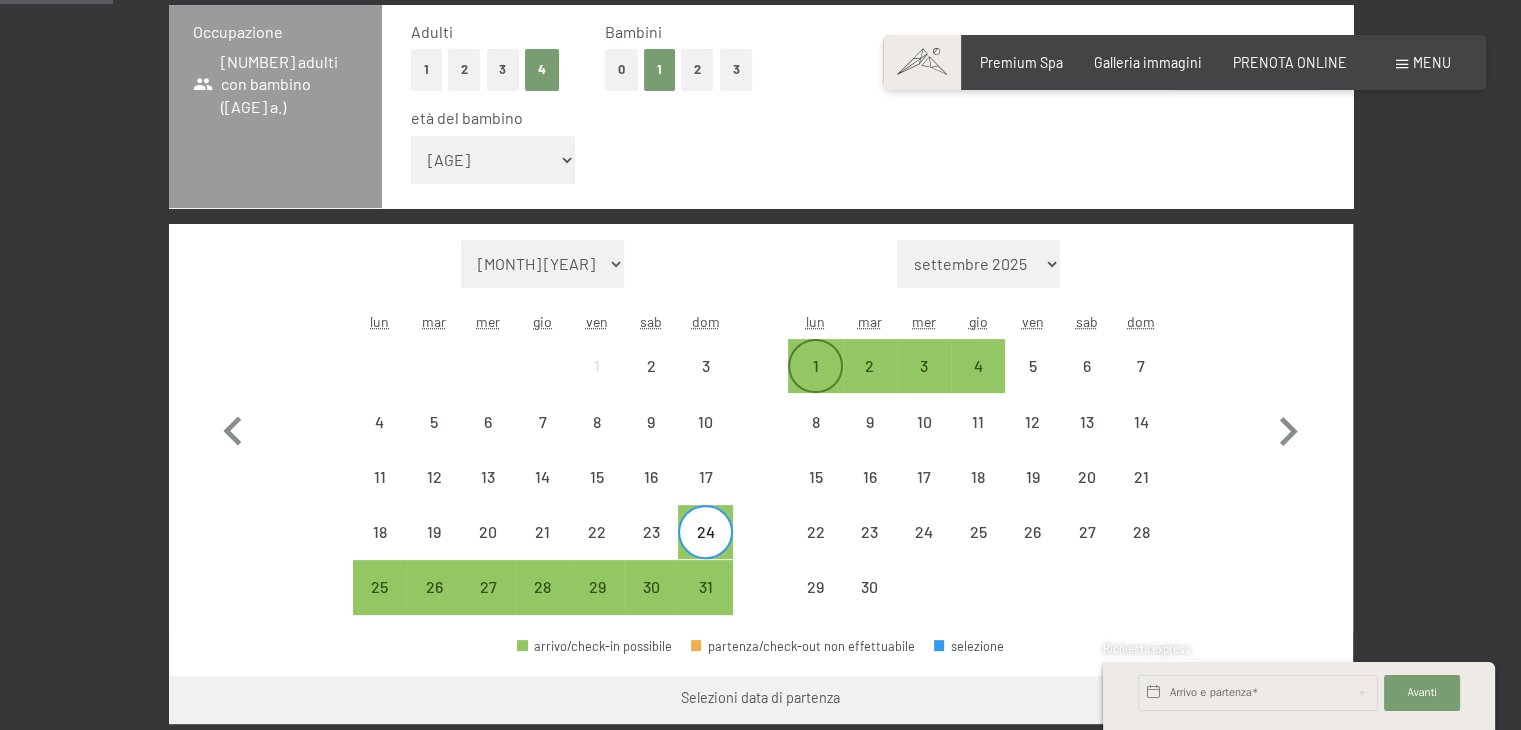 click on "1" at bounding box center [815, 383] 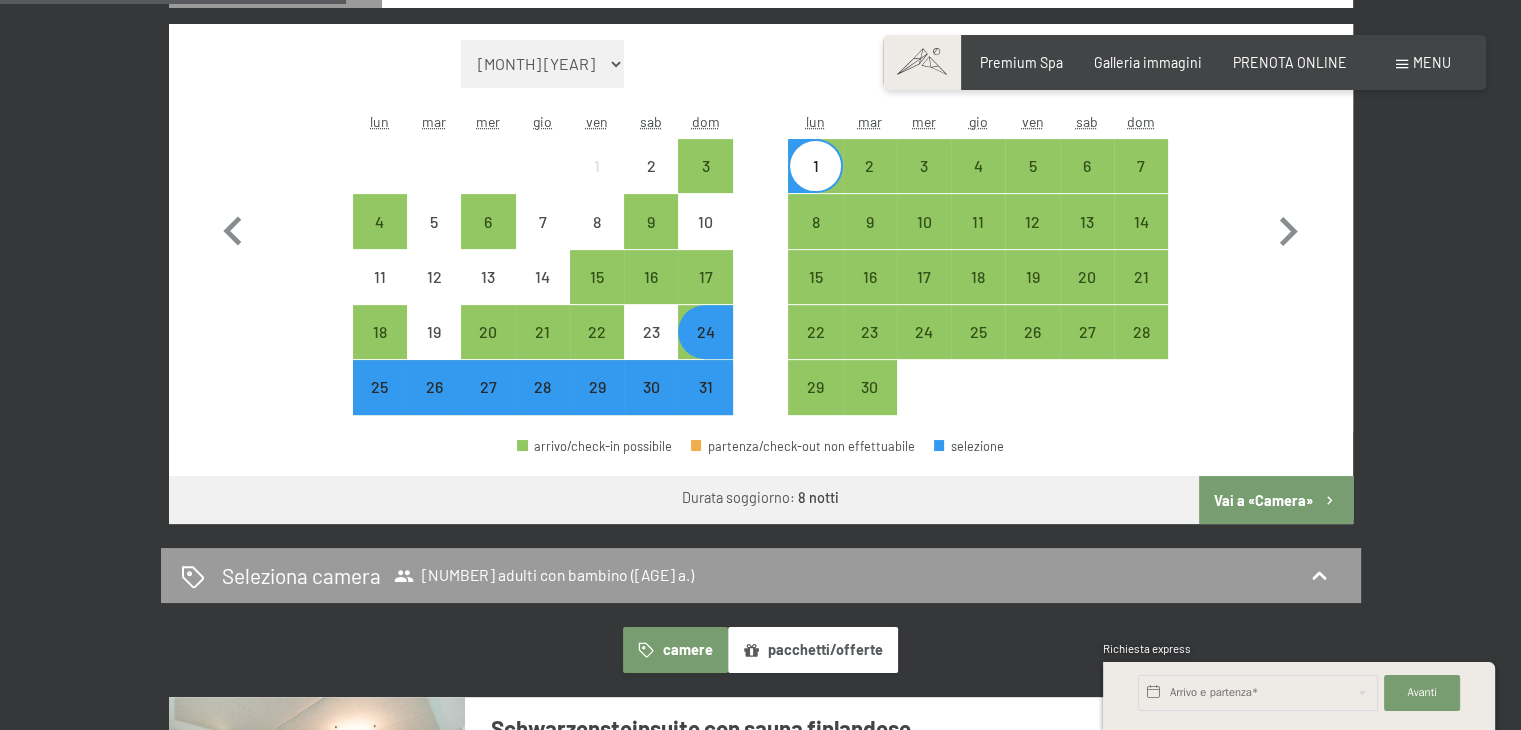click on "Vai a «Camera»" at bounding box center (1275, 500) 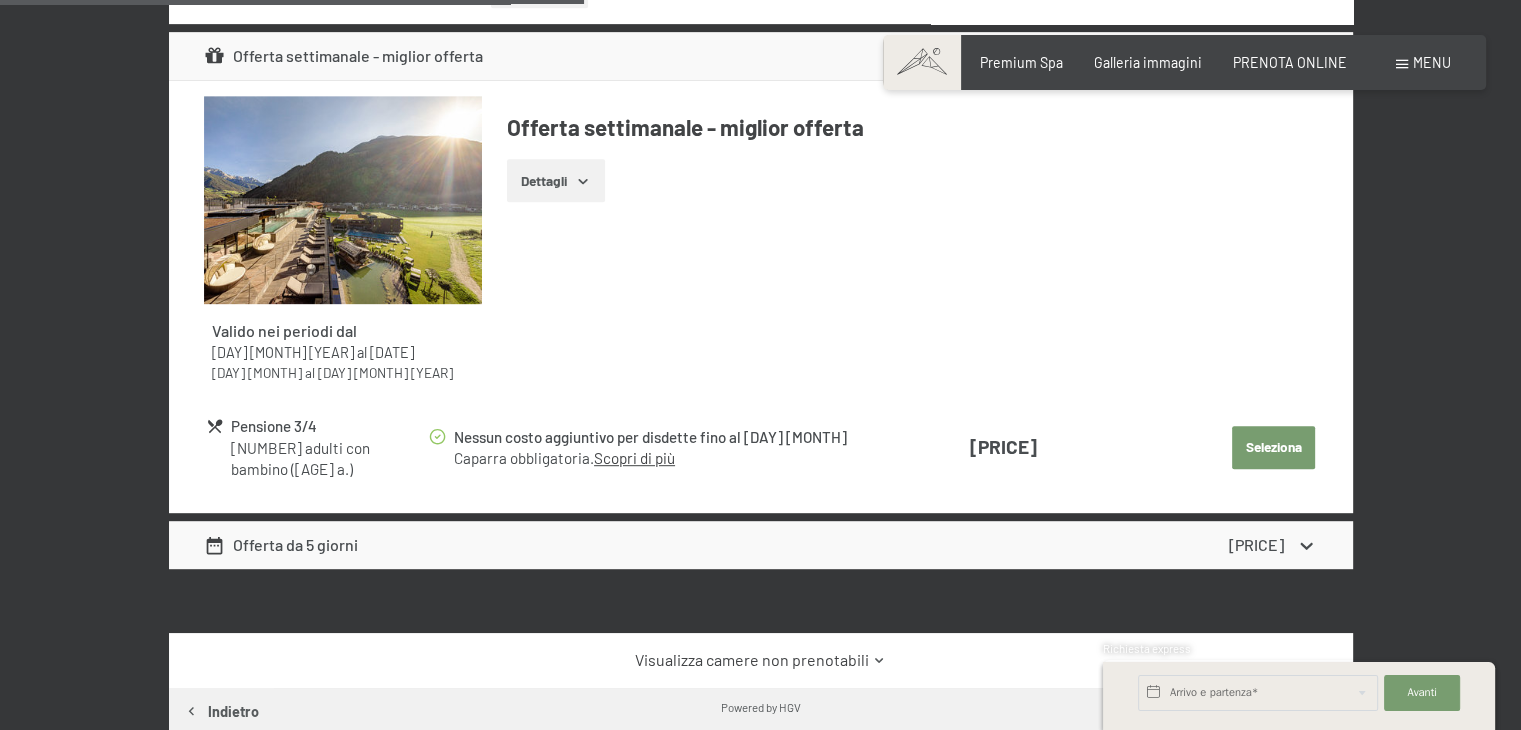 scroll, scrollTop: 1000, scrollLeft: 0, axis: vertical 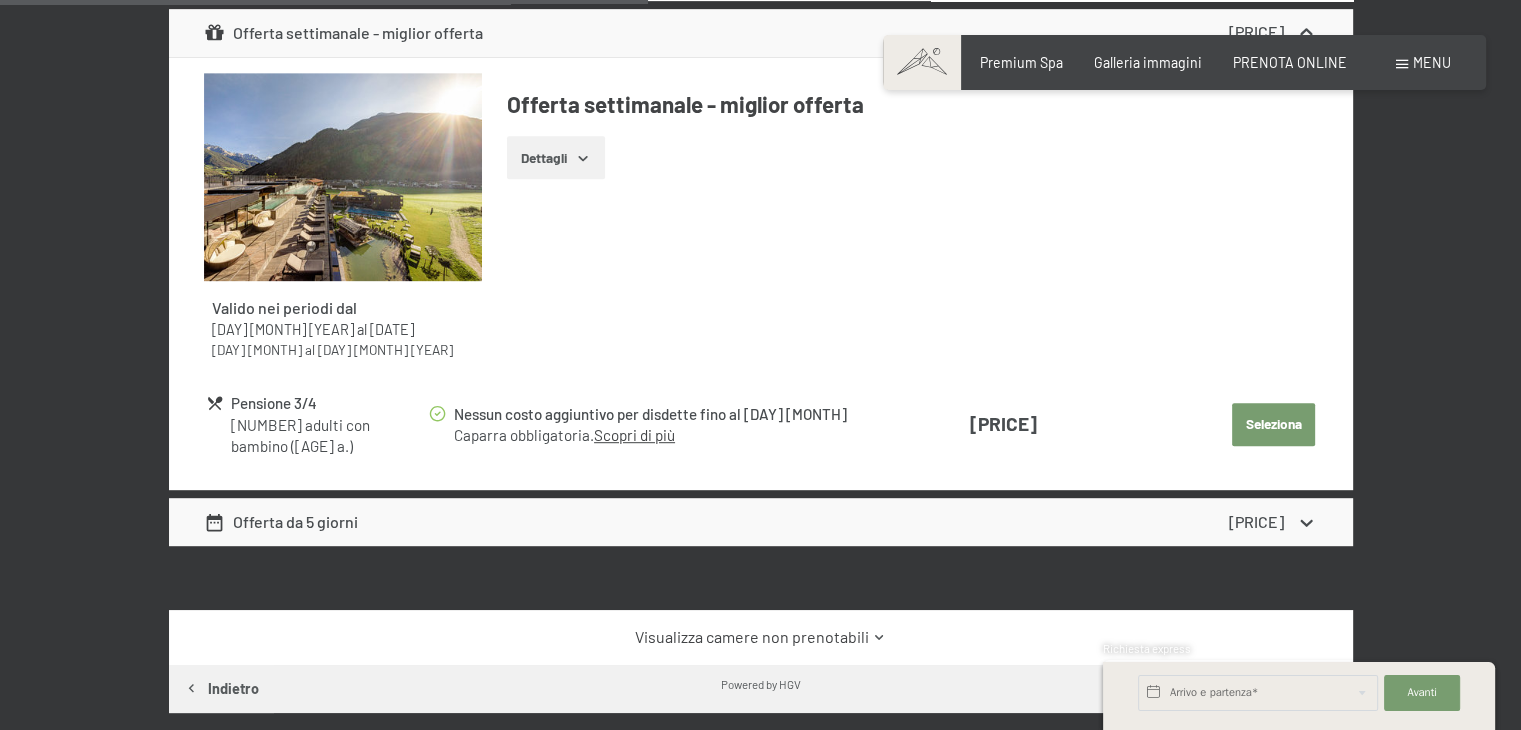 click on "Offerta da 5 giorni" at bounding box center (281, 522) 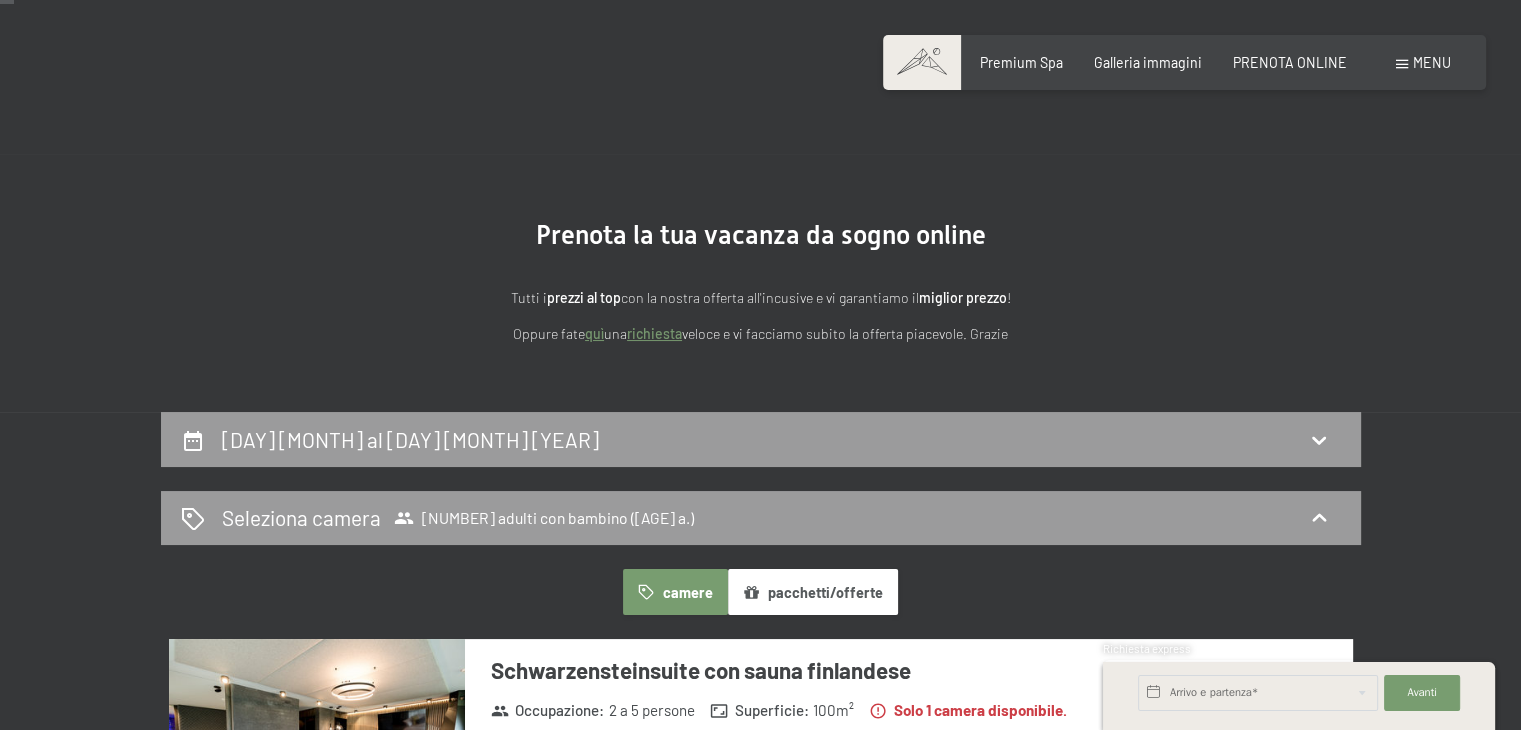scroll, scrollTop: 0, scrollLeft: 0, axis: both 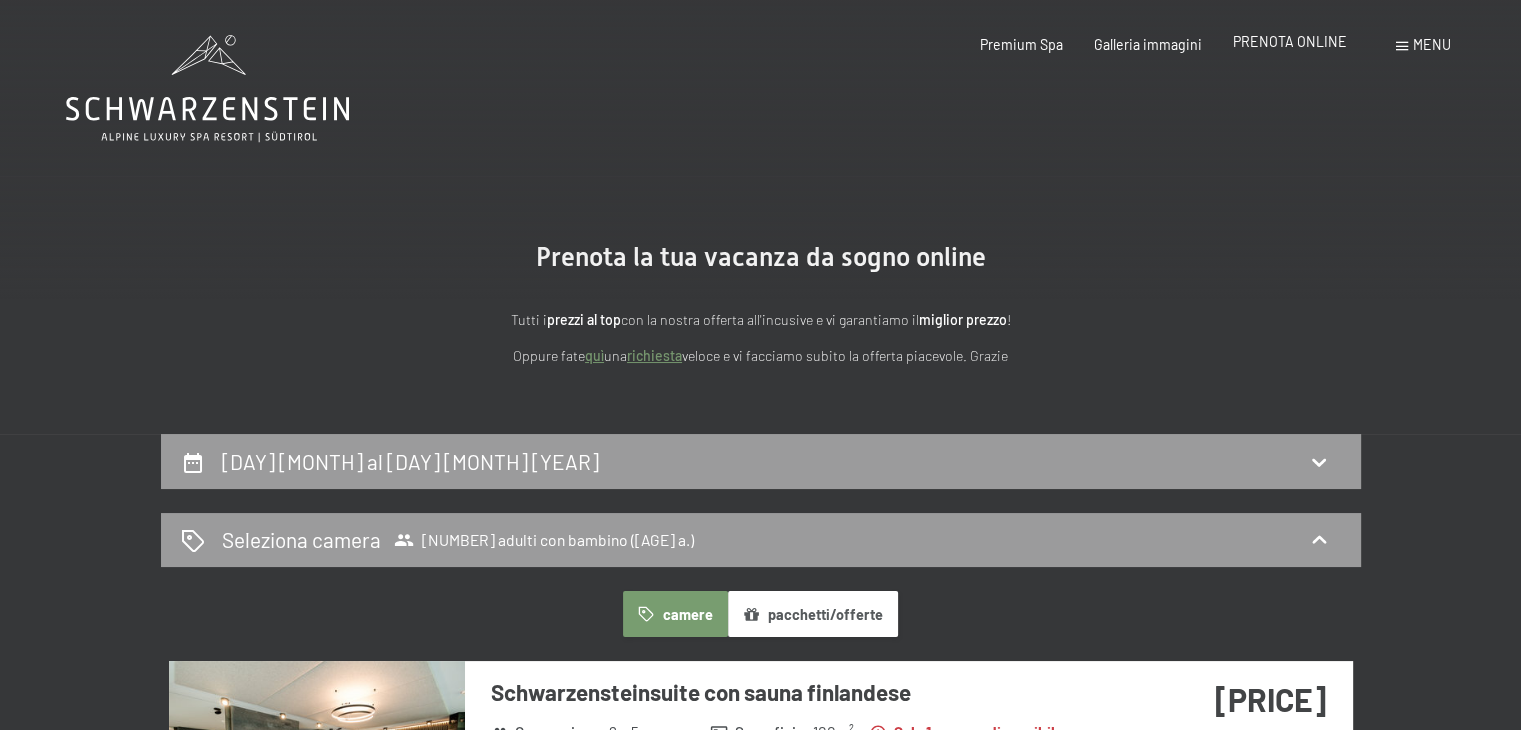 click on "PRENOTA ONLINE" at bounding box center (1290, 41) 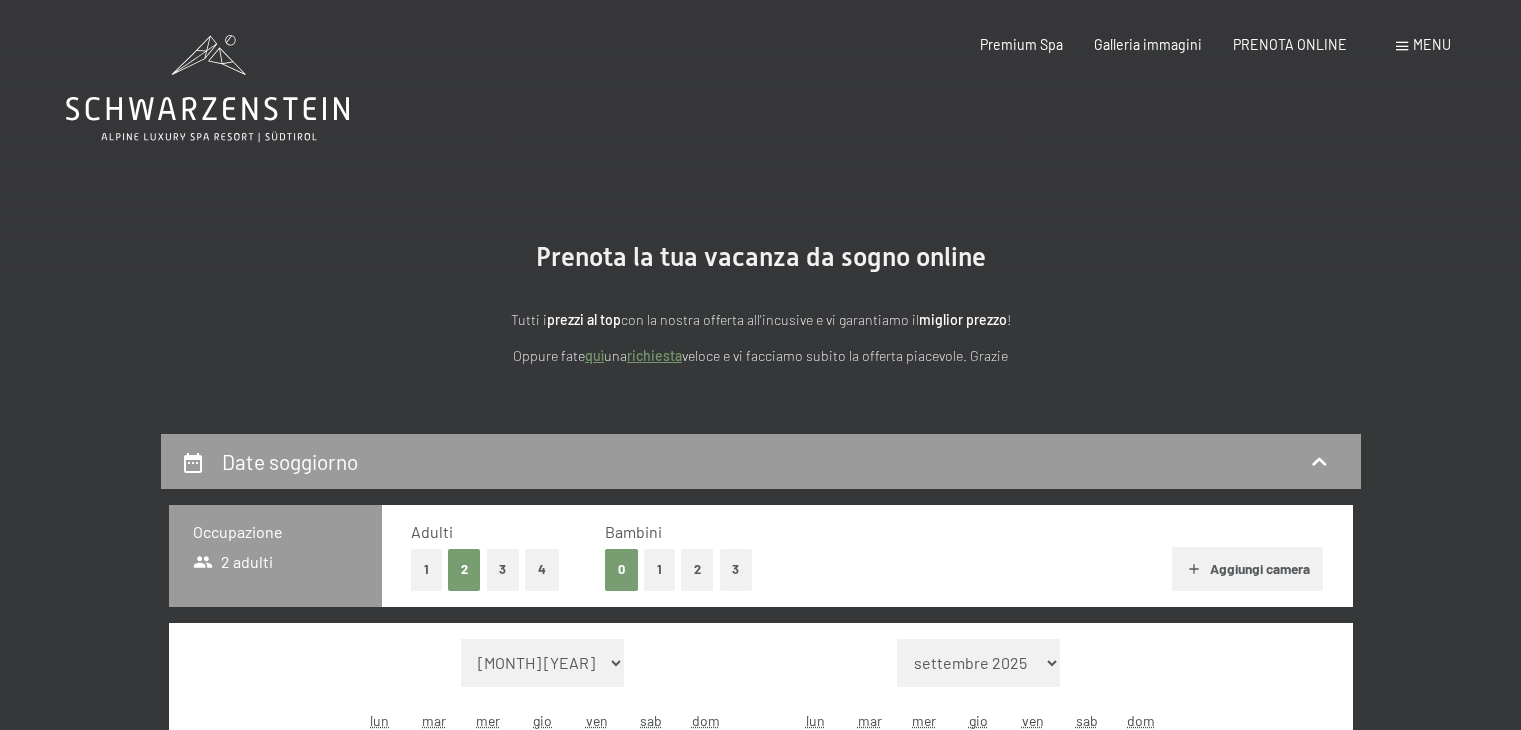 scroll, scrollTop: 0, scrollLeft: 0, axis: both 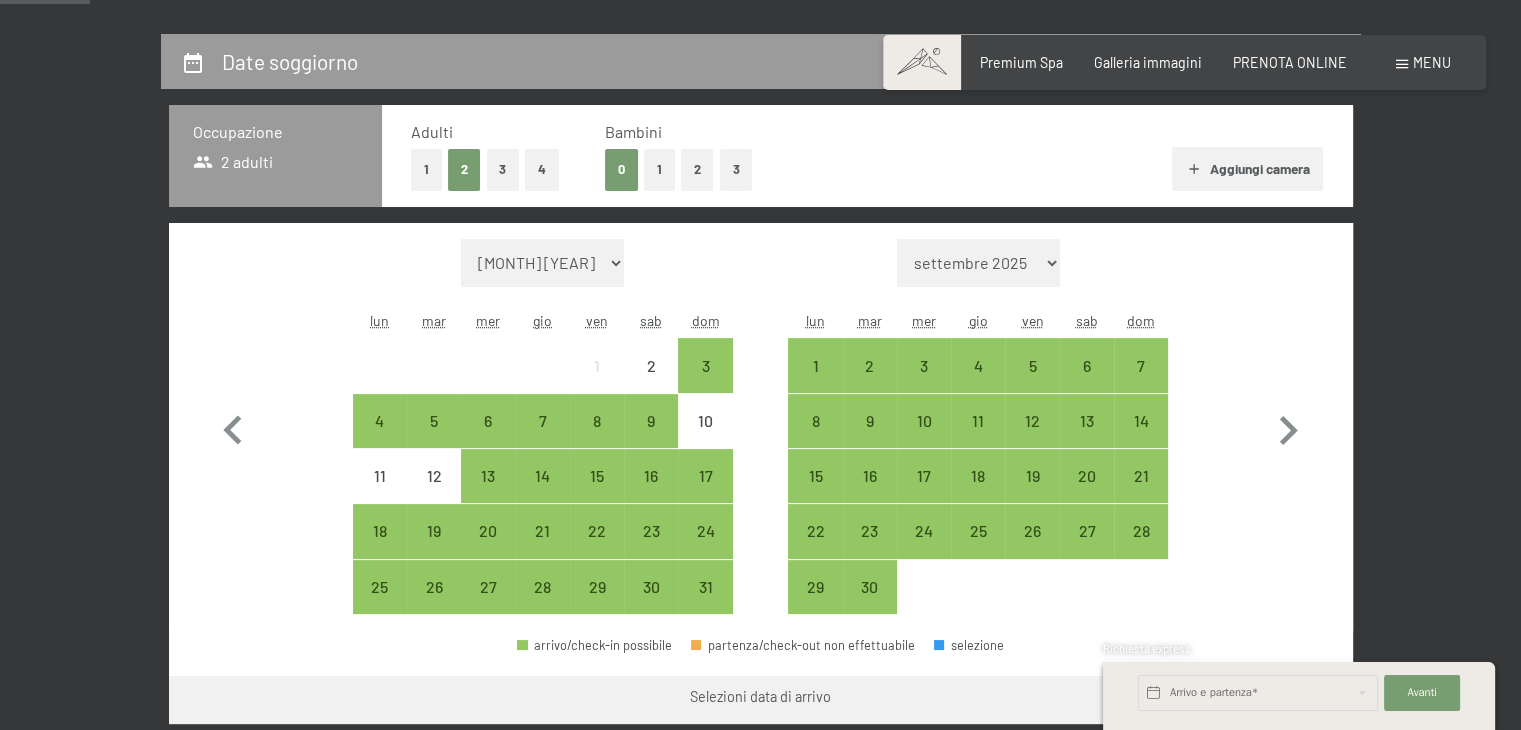 click on "3" at bounding box center [503, 169] 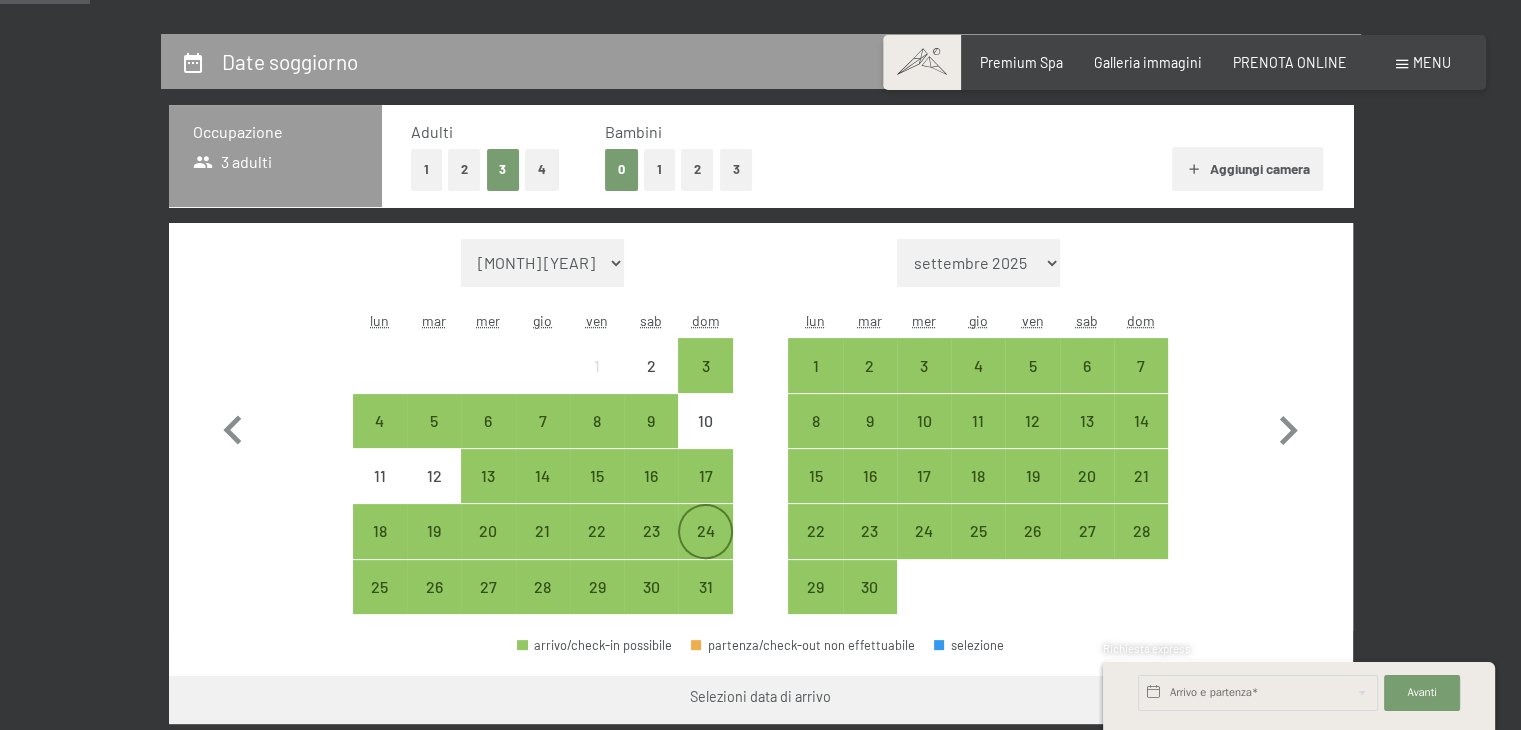 click on "24" at bounding box center [705, 548] 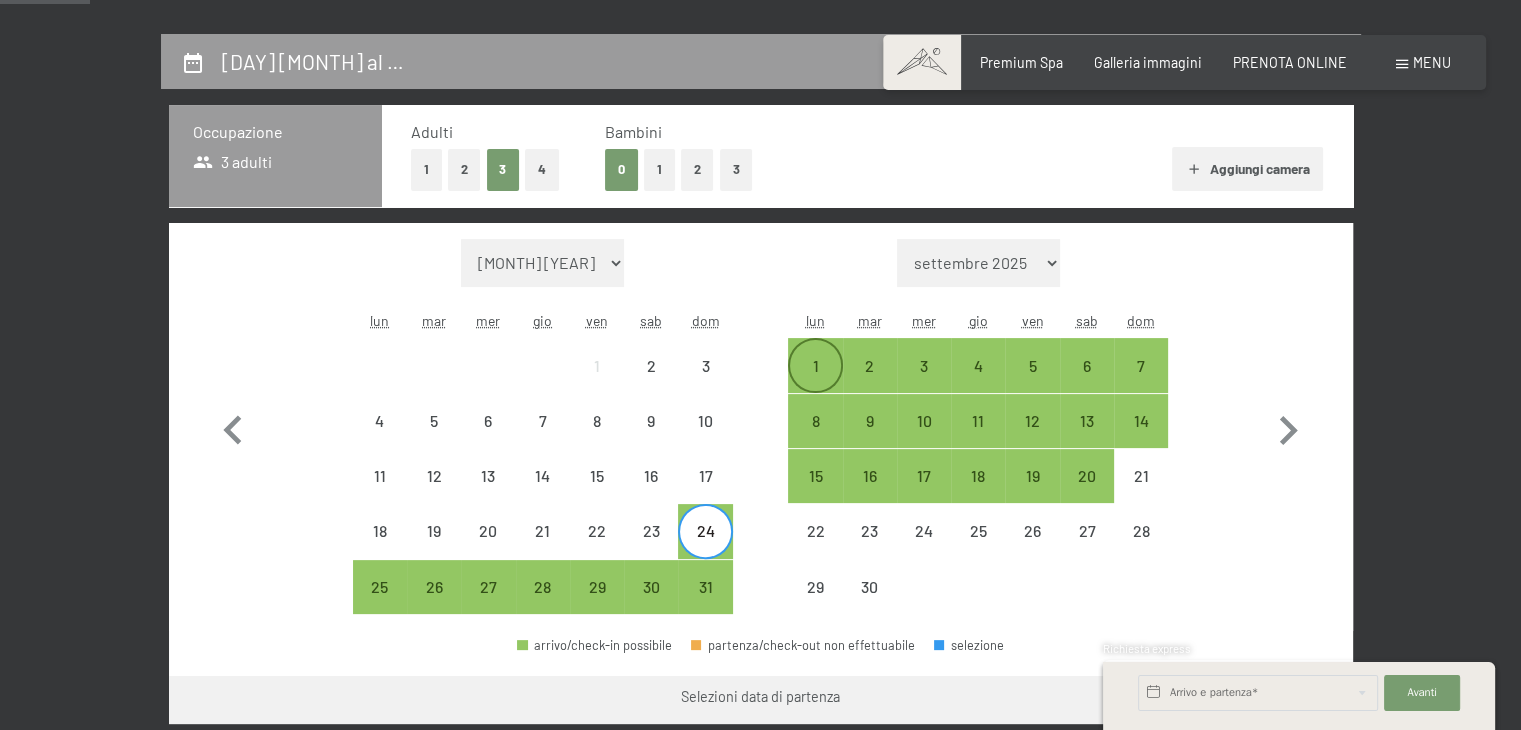 click on "1" at bounding box center [815, 383] 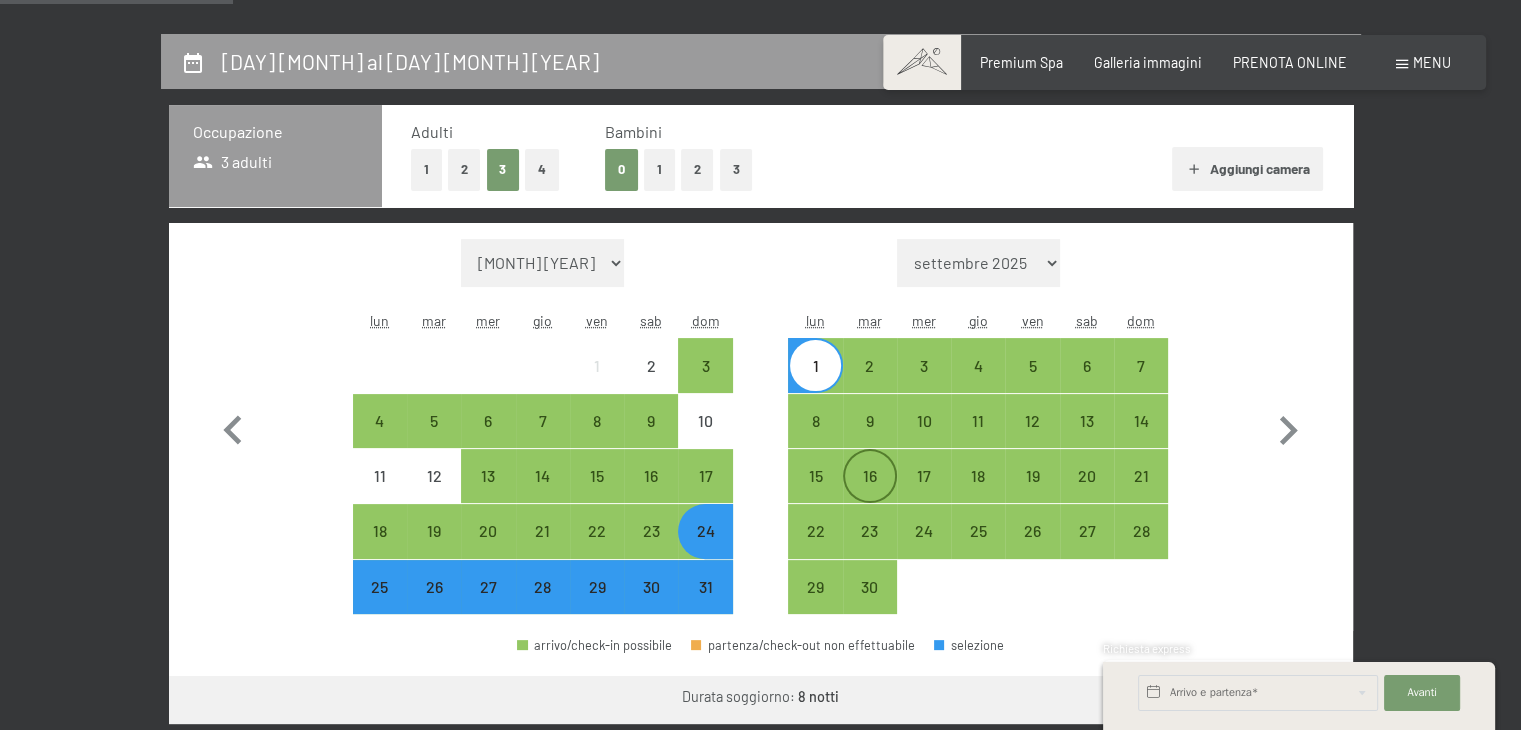 scroll, scrollTop: 900, scrollLeft: 0, axis: vertical 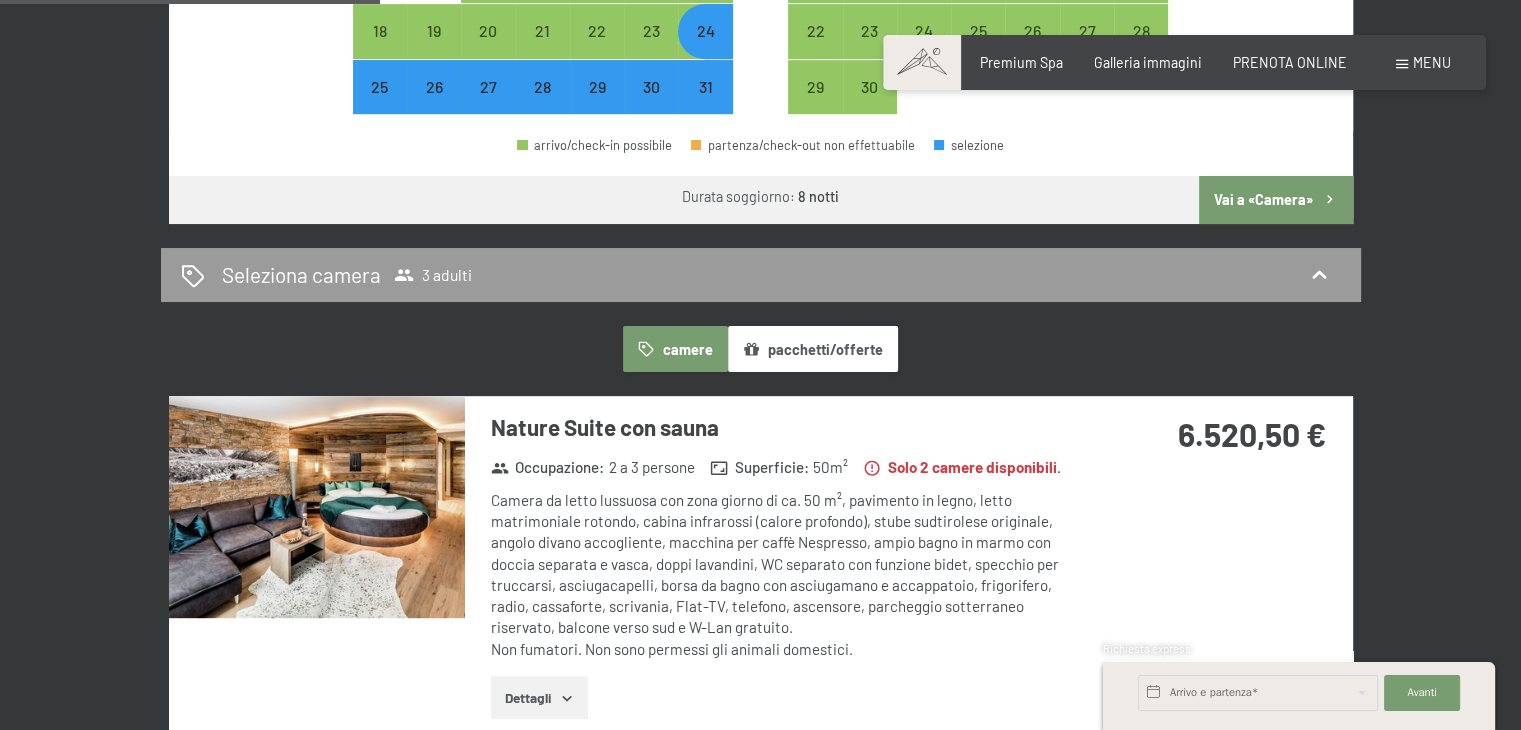 click on "Vai a «Camera»" at bounding box center (1275, 200) 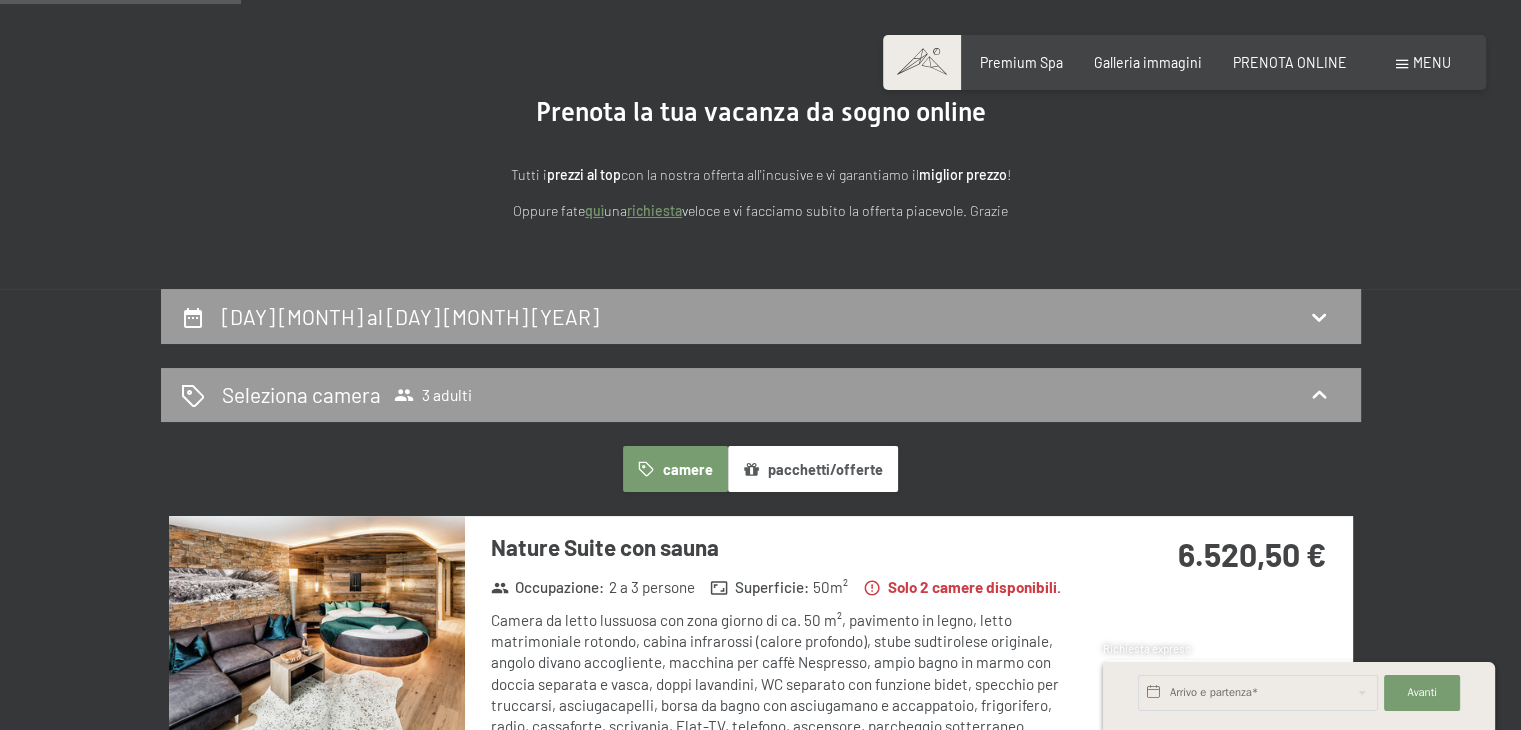 scroll, scrollTop: 133, scrollLeft: 0, axis: vertical 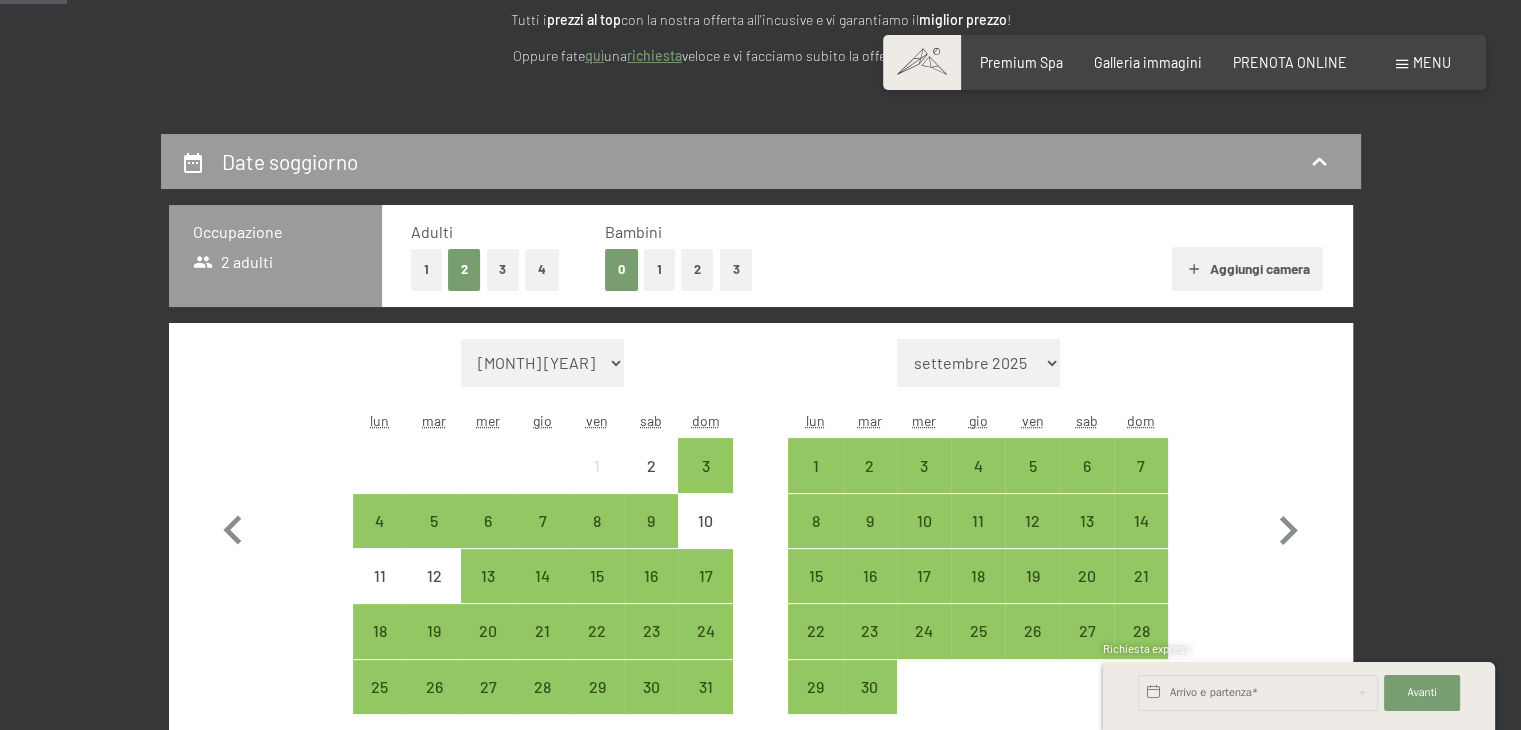 click on "3" at bounding box center [503, 269] 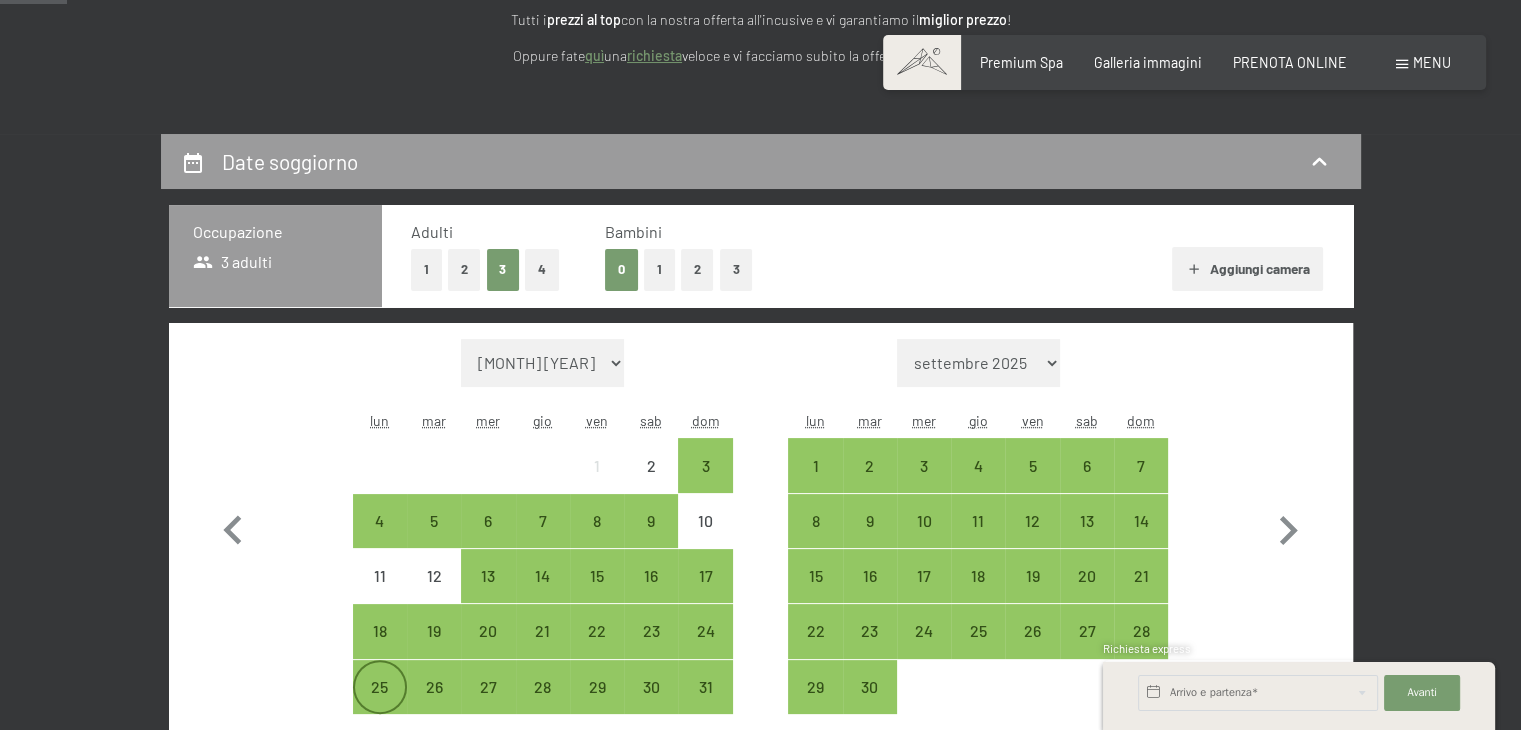 click on "25" at bounding box center [380, 704] 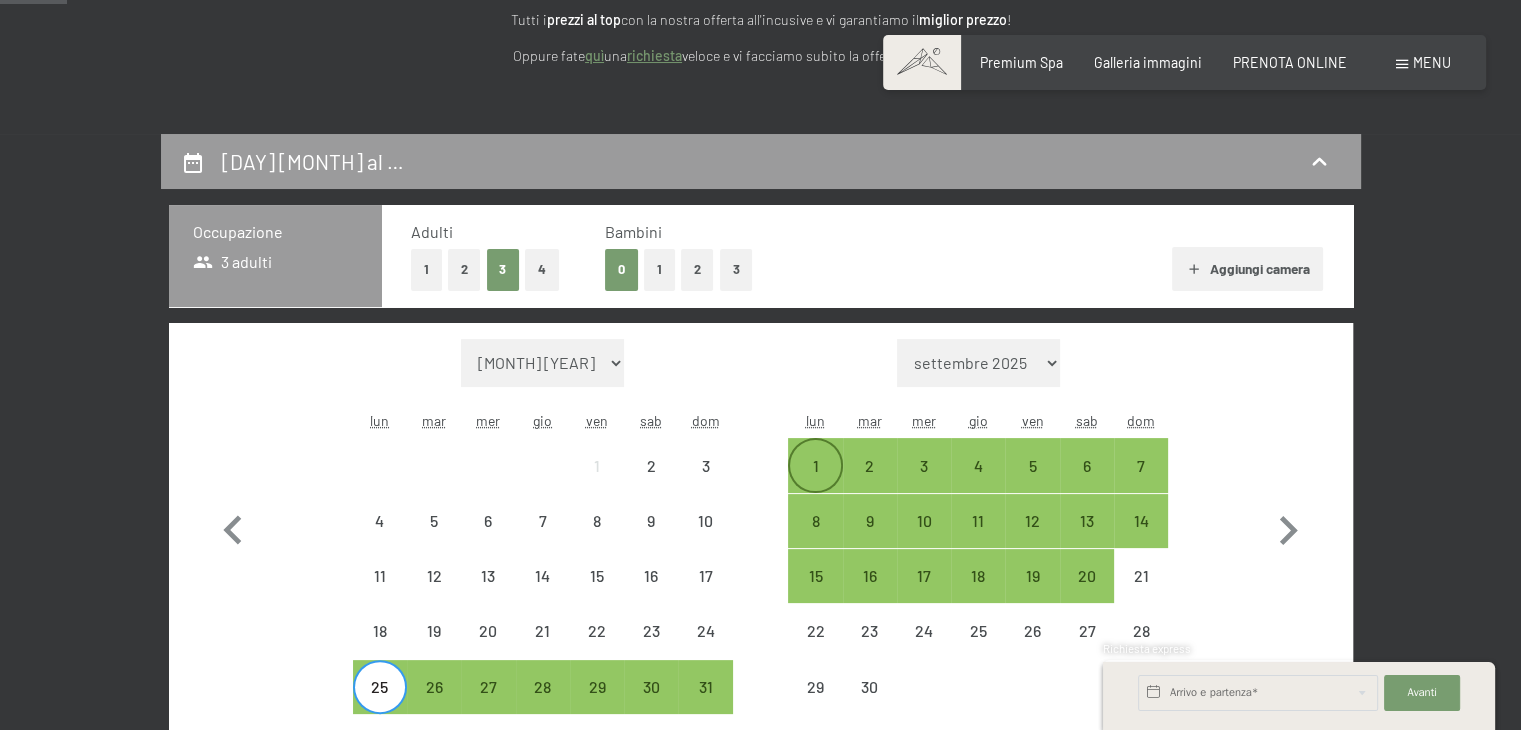 click on "1" at bounding box center [815, 483] 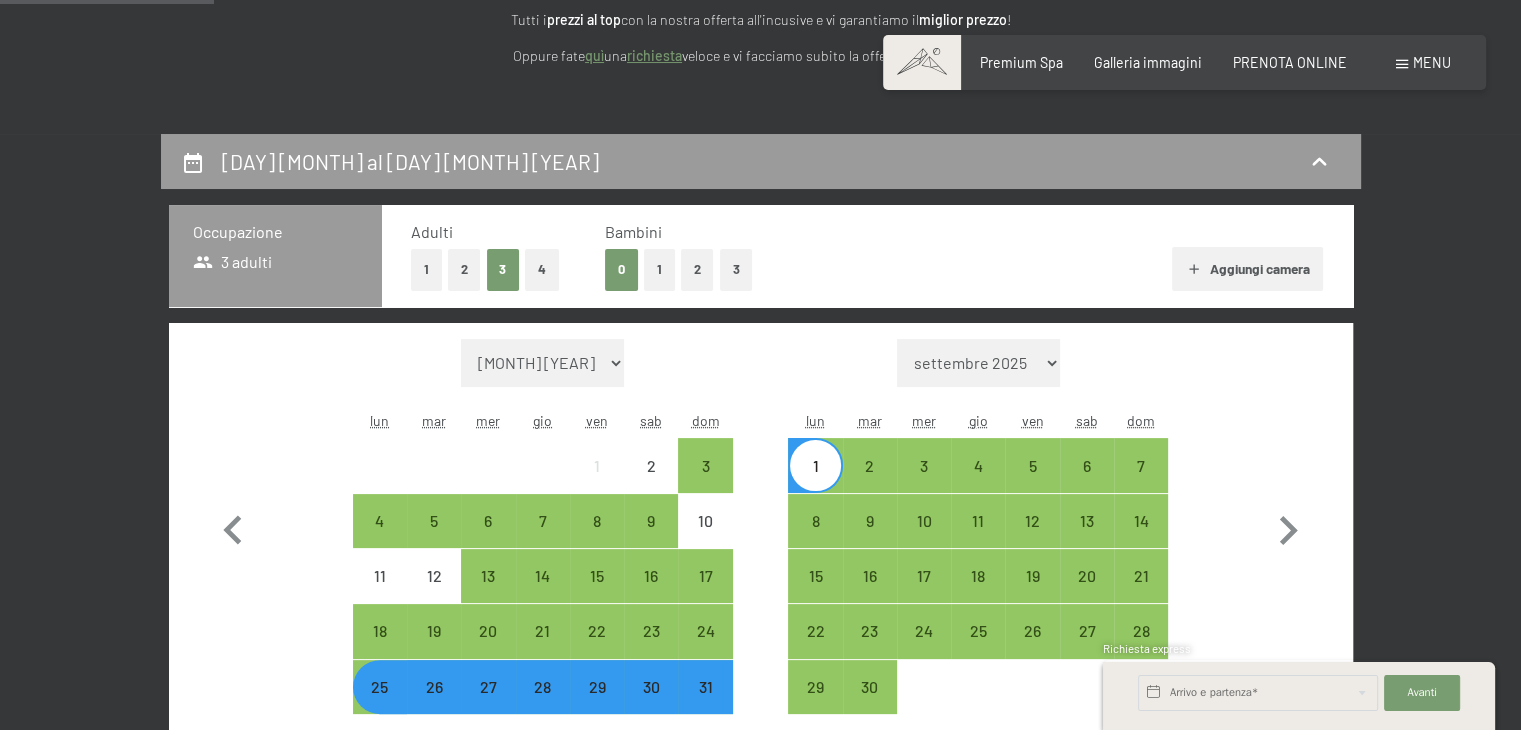 scroll, scrollTop: 700, scrollLeft: 0, axis: vertical 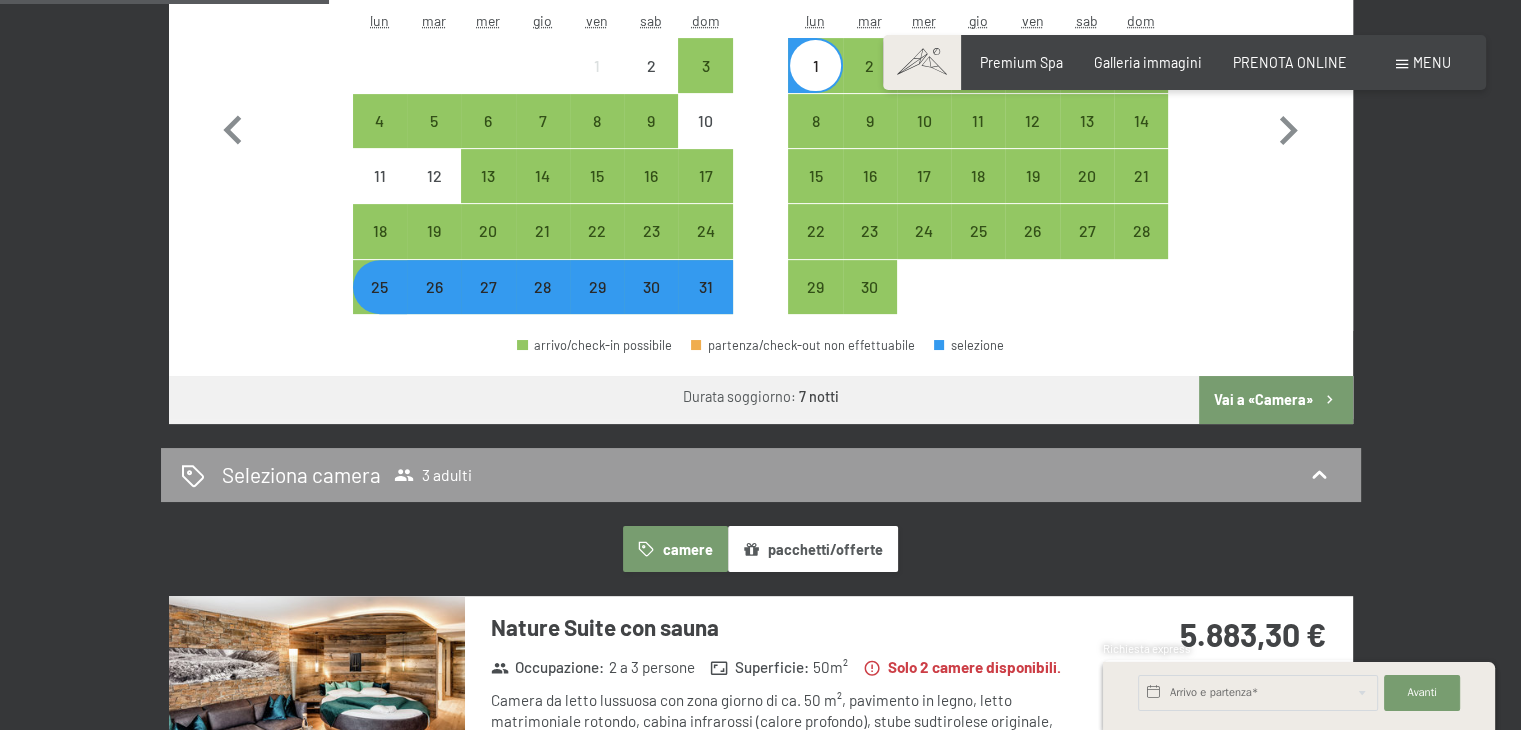 click on "Vai a «Camera»" at bounding box center (1275, 400) 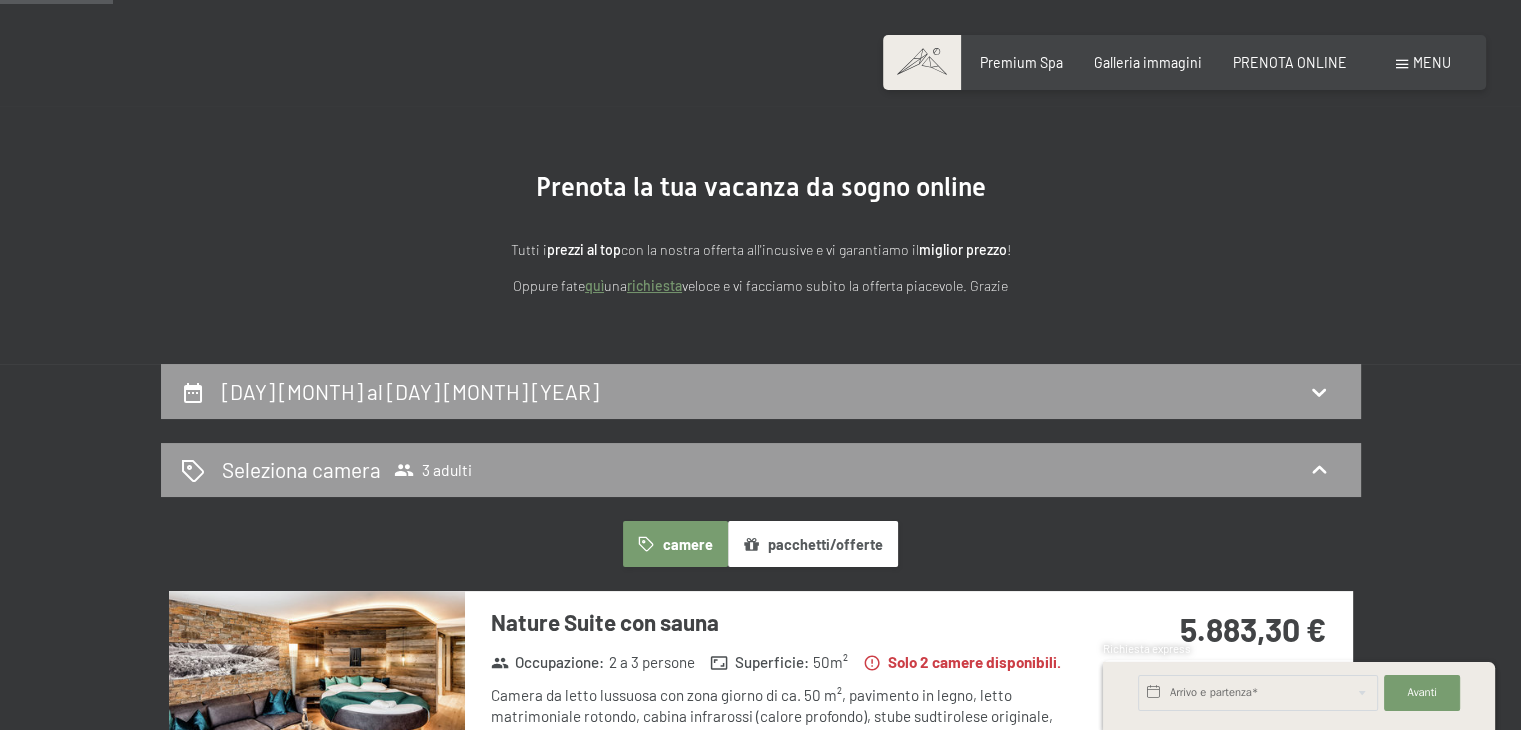 scroll, scrollTop: 0, scrollLeft: 0, axis: both 